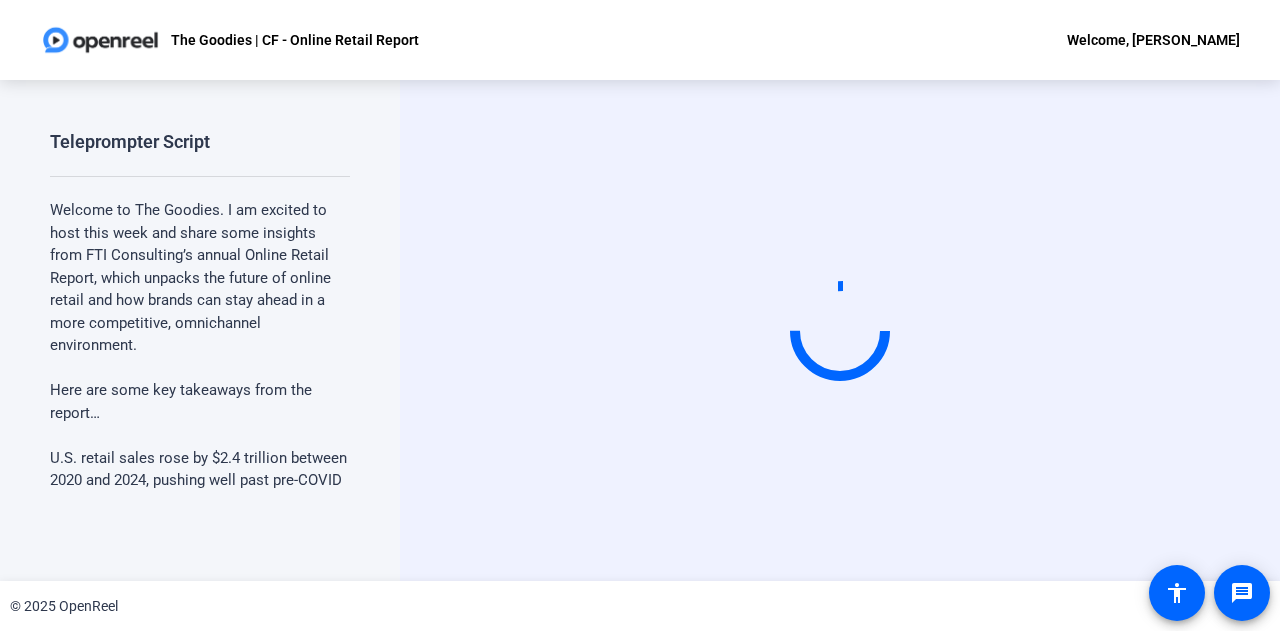 scroll, scrollTop: 0, scrollLeft: 0, axis: both 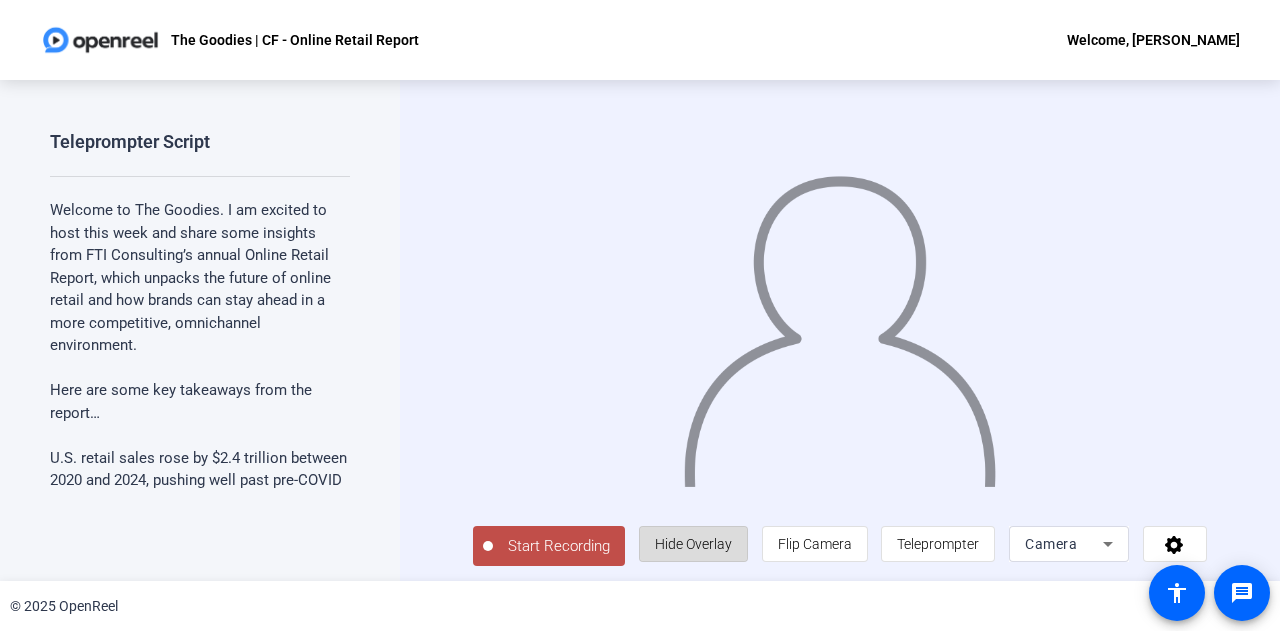 click on "Hide Overlay" 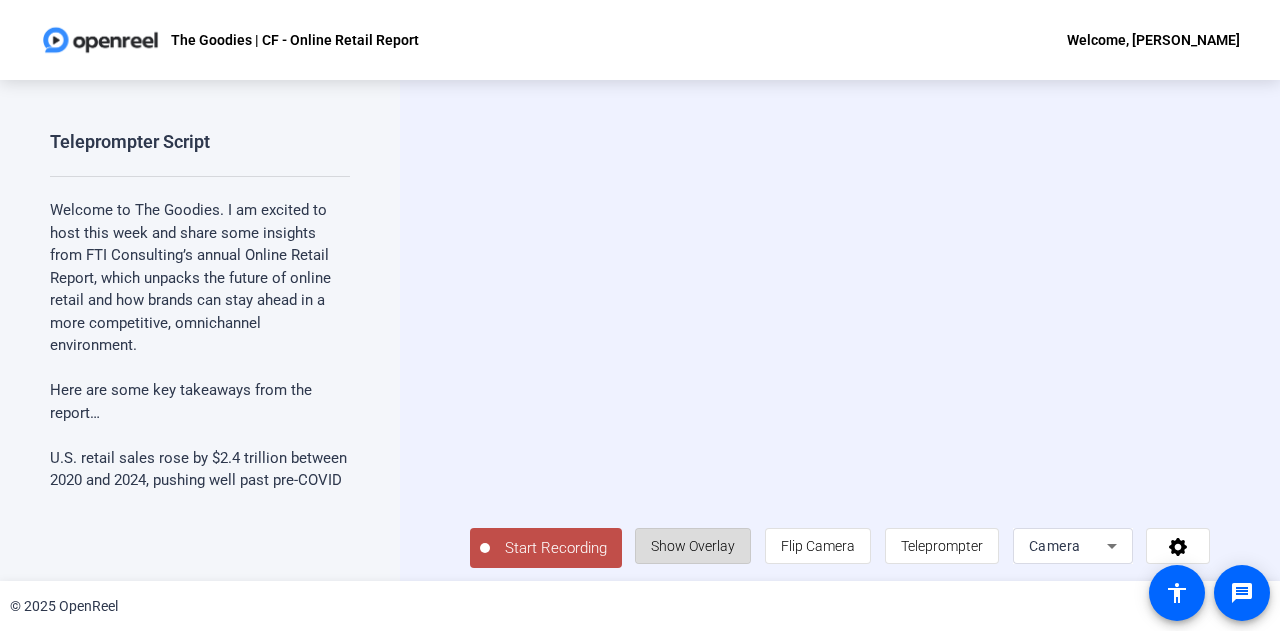 click on "Show Overlay" 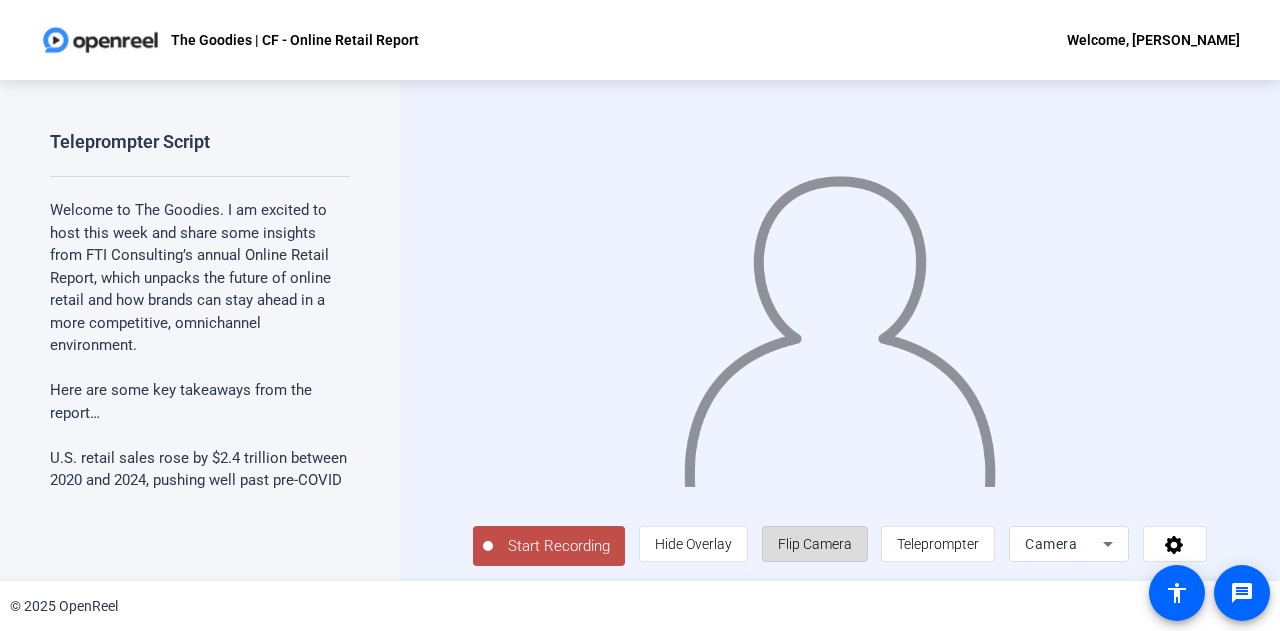 click on "Flip Camera" 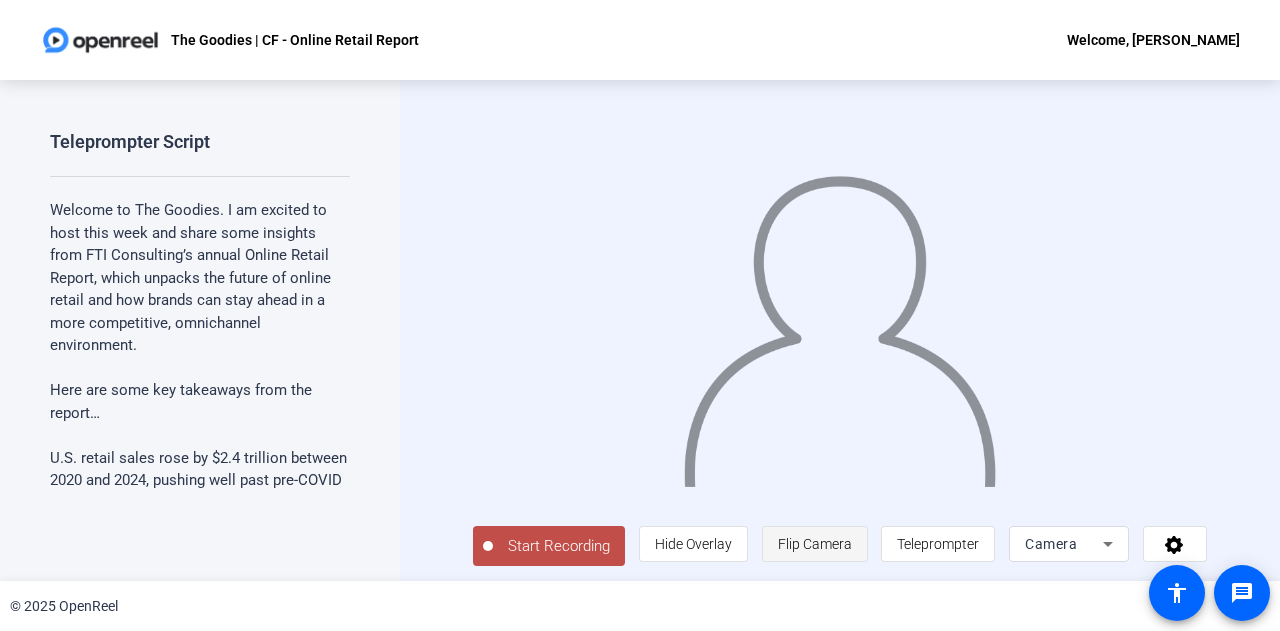 click on "Flip Camera" 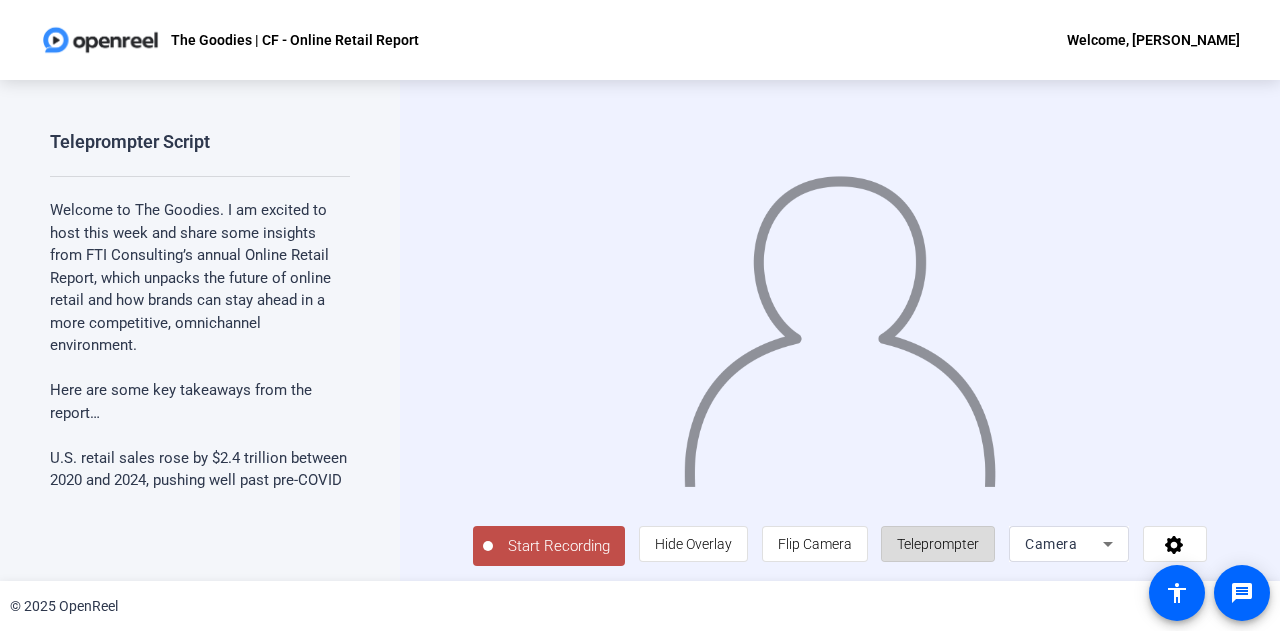 click on "Teleprompter" 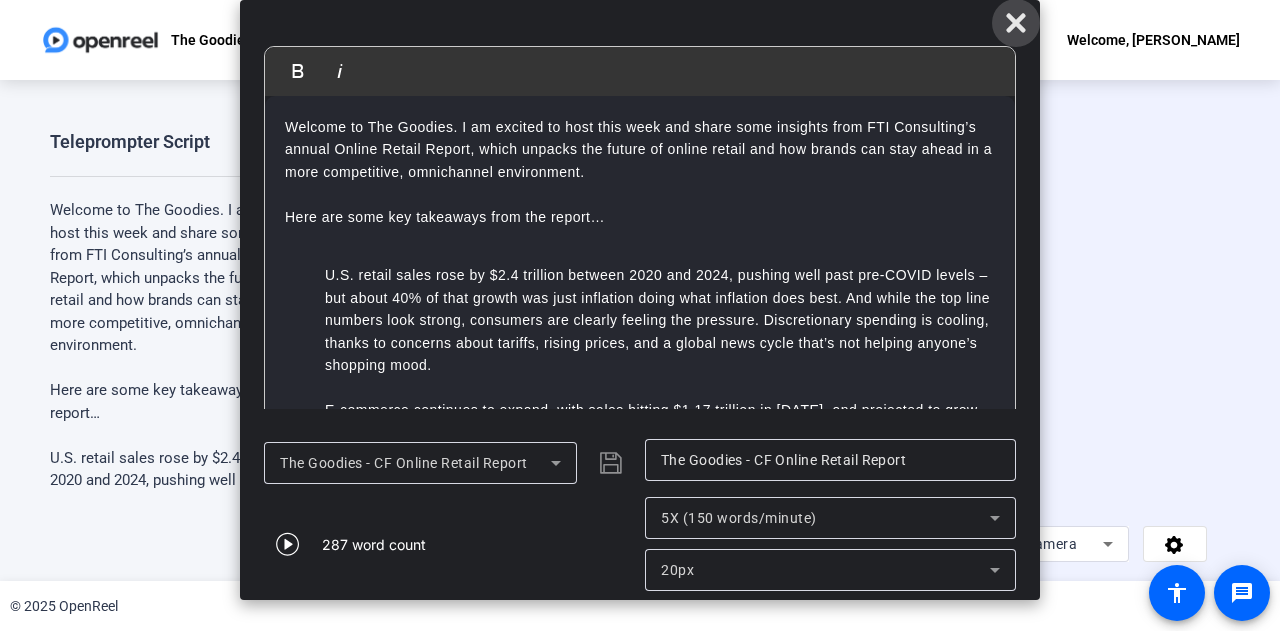 click 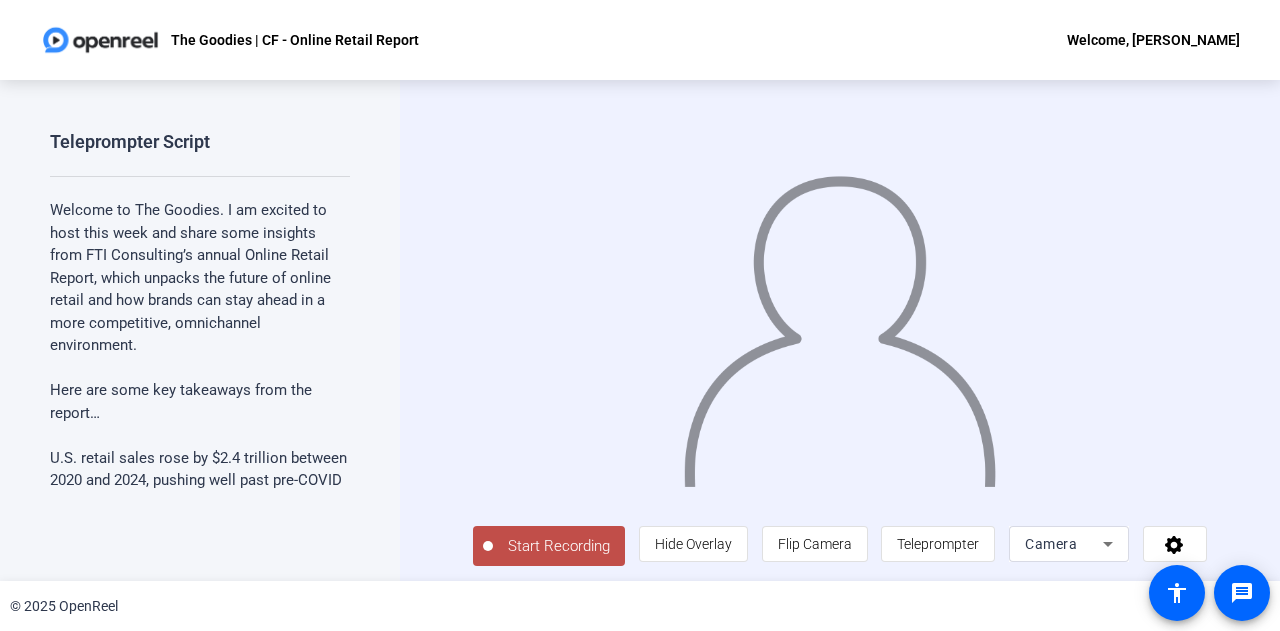 click on "Start Recording" 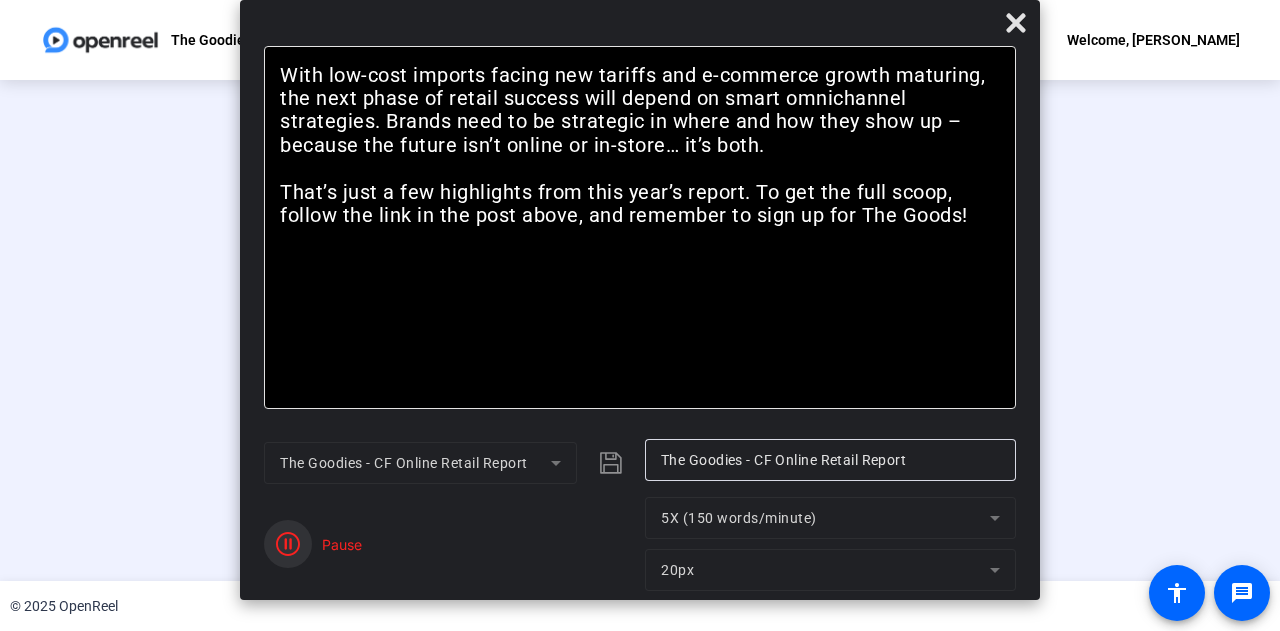 click 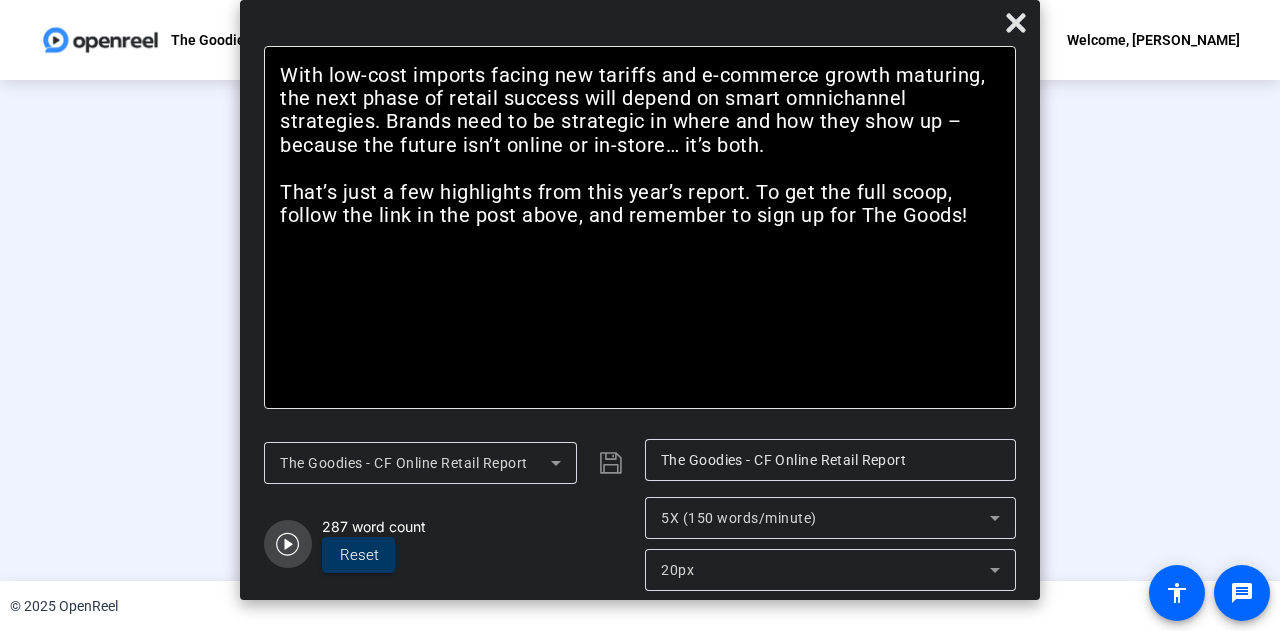 click 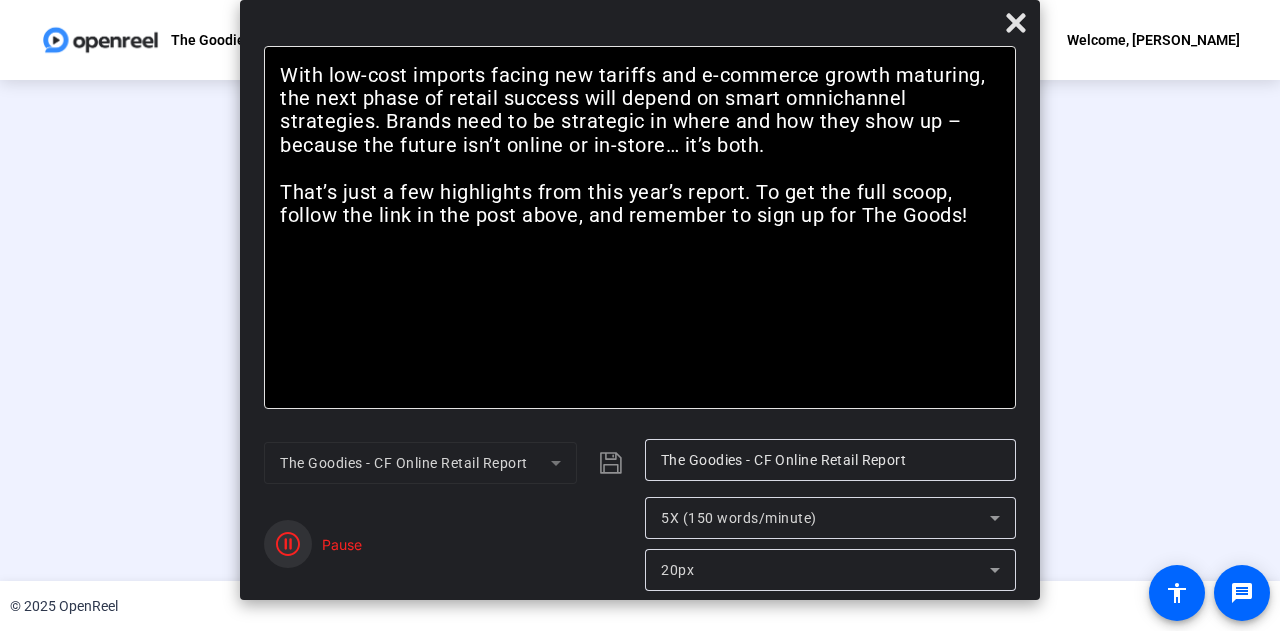 click 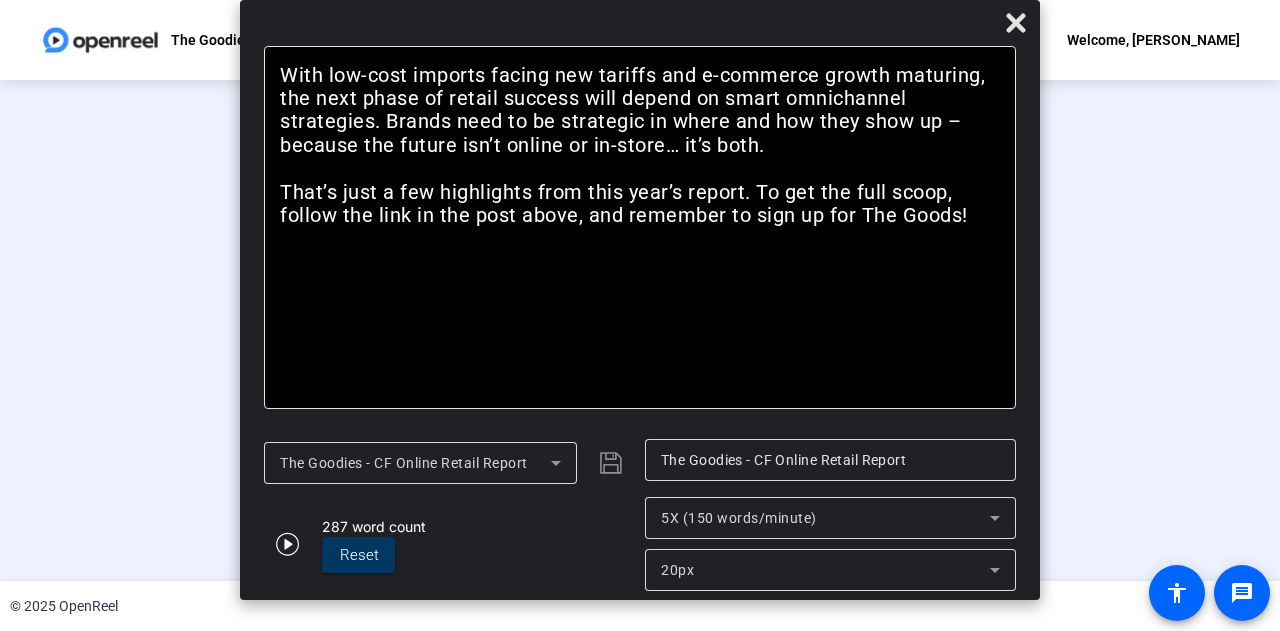 click 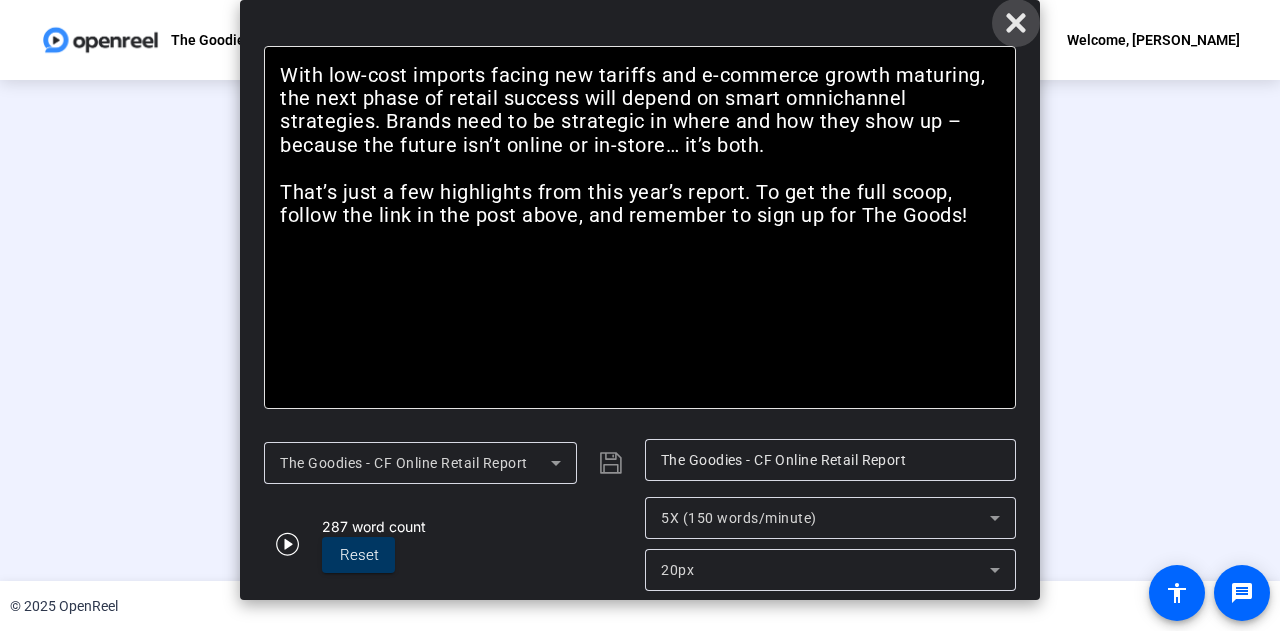 click 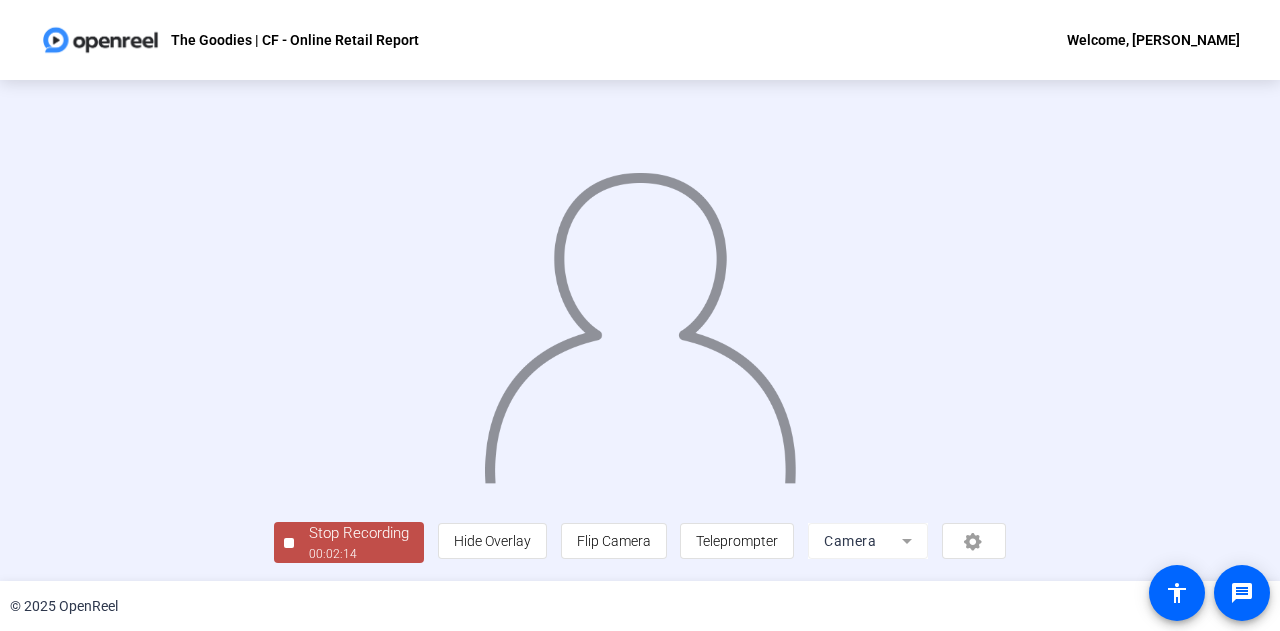 click on "Stop Recording" 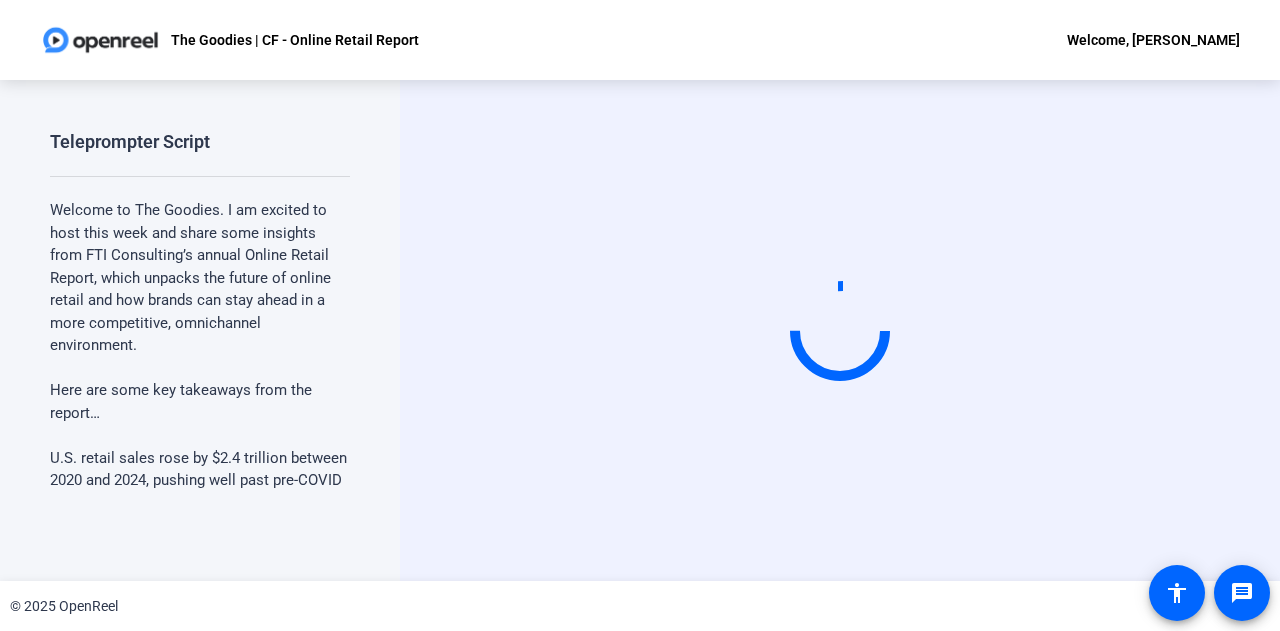 scroll, scrollTop: 0, scrollLeft: 0, axis: both 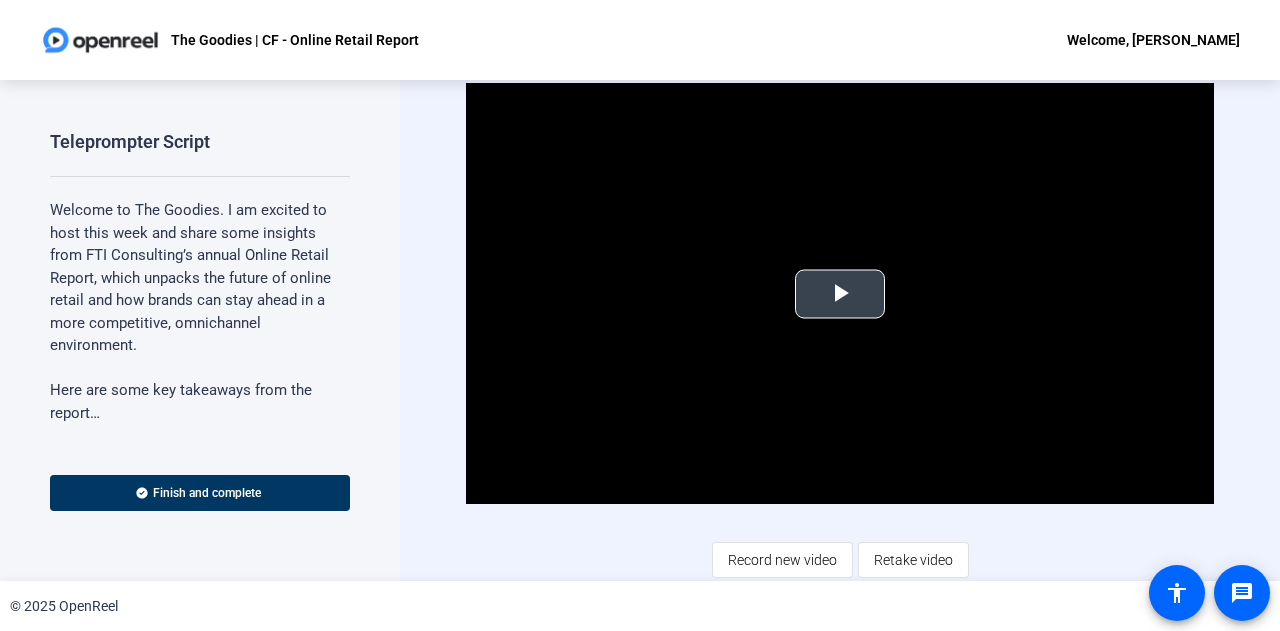 click at bounding box center (840, 294) 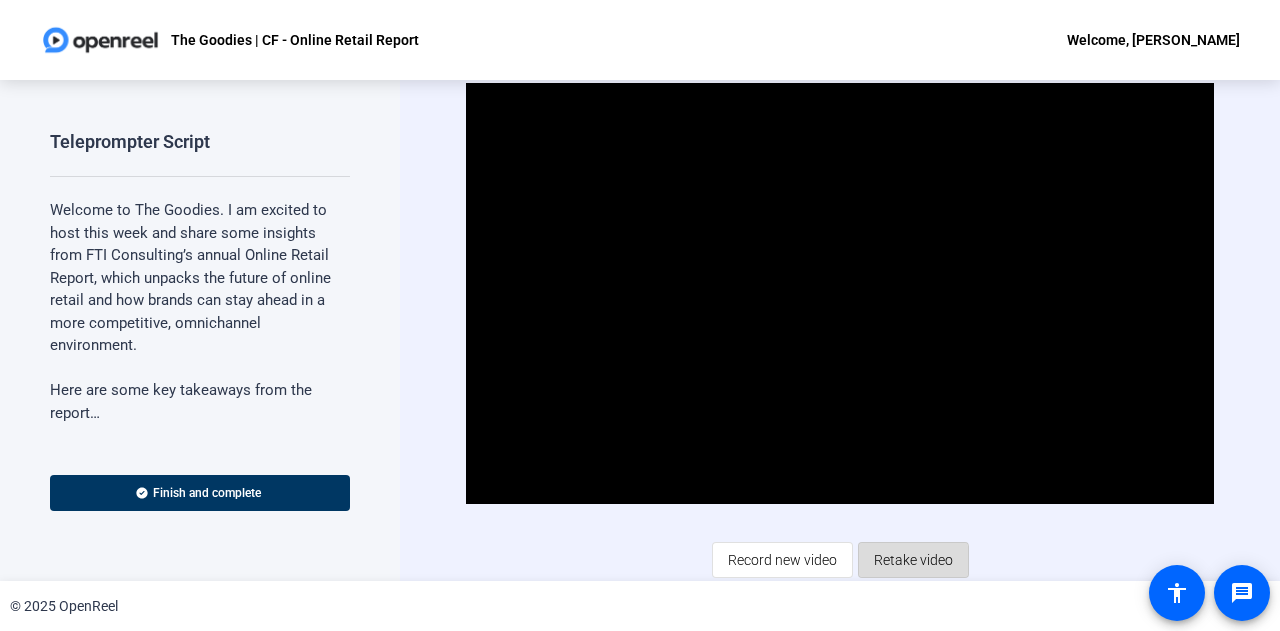 click on "Retake video" 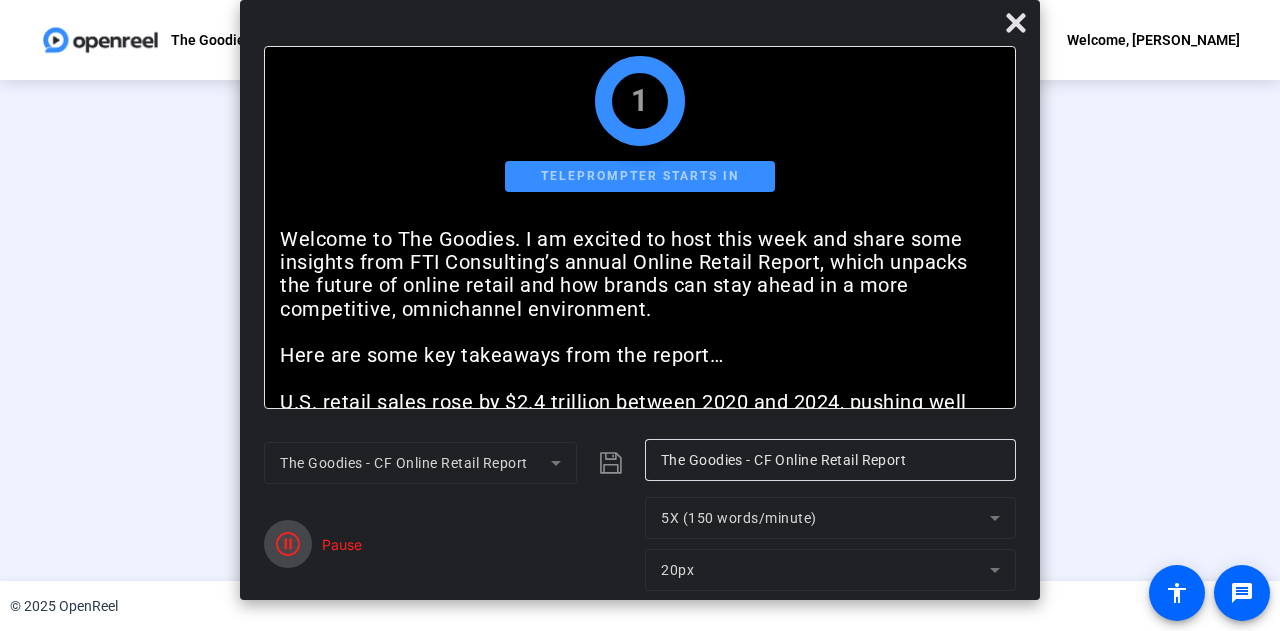 click 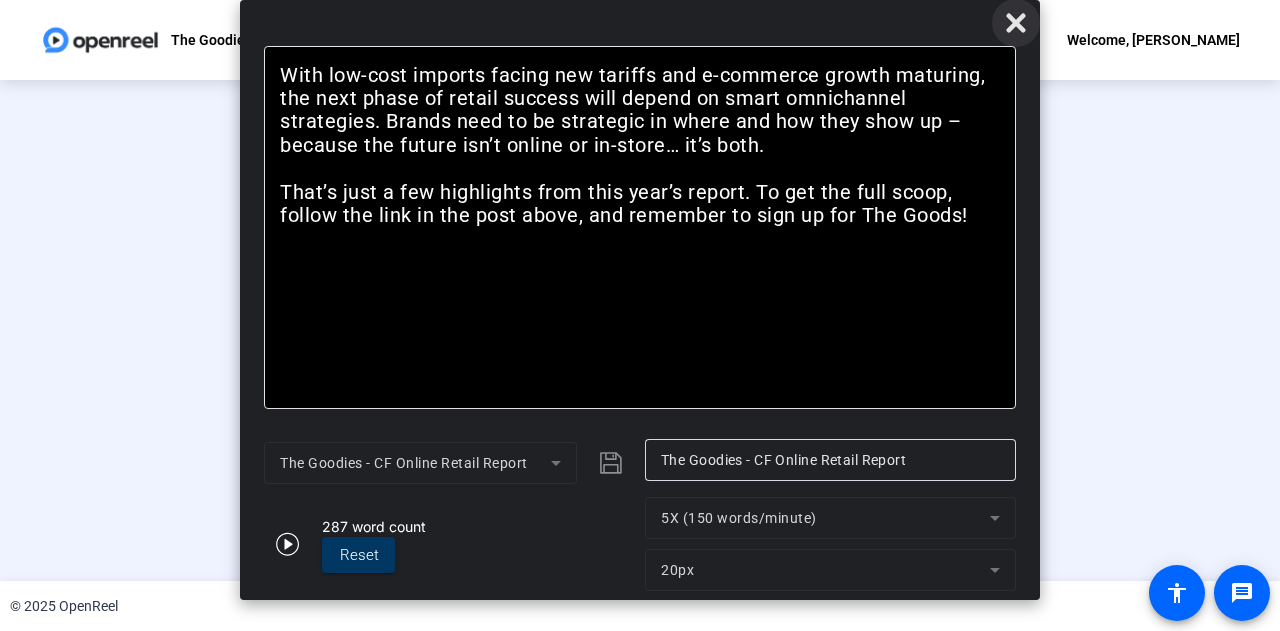 click at bounding box center [1016, 23] 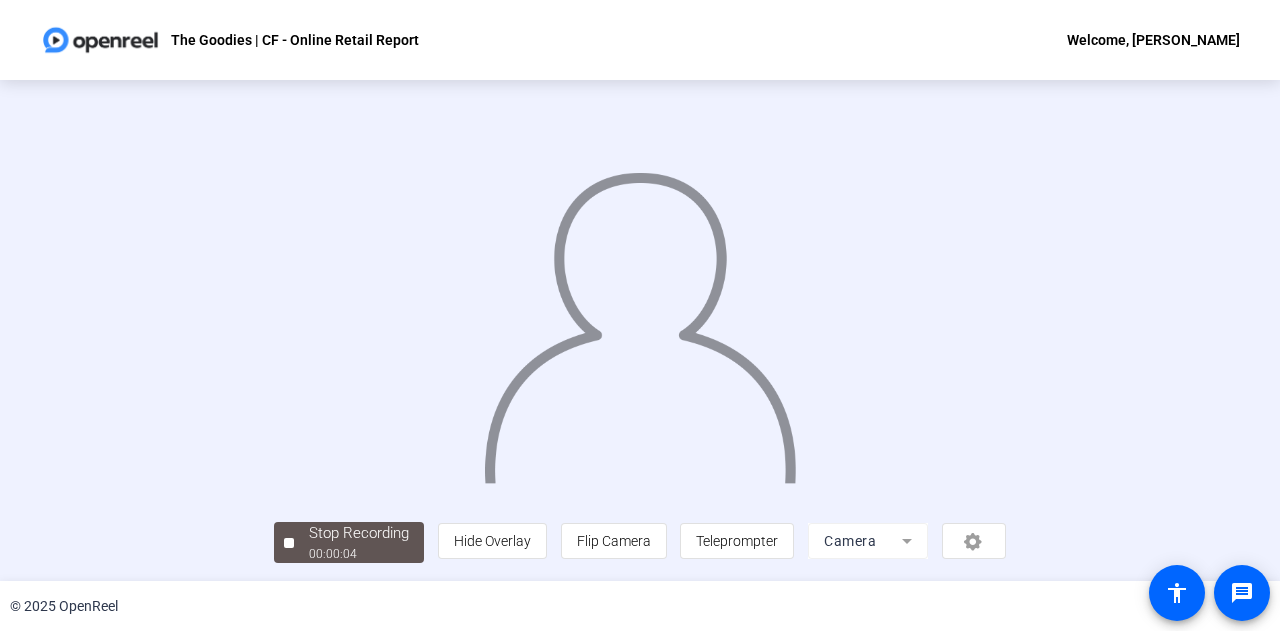 scroll, scrollTop: 100, scrollLeft: 0, axis: vertical 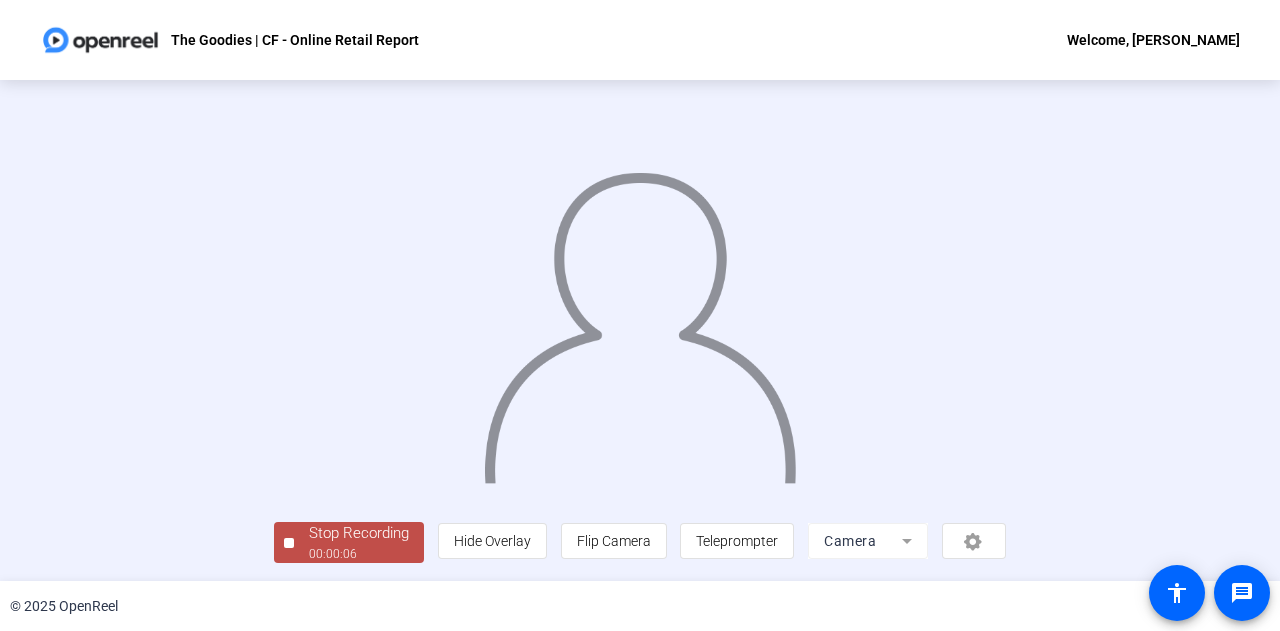 click on "Stop Recording  00:00:06" 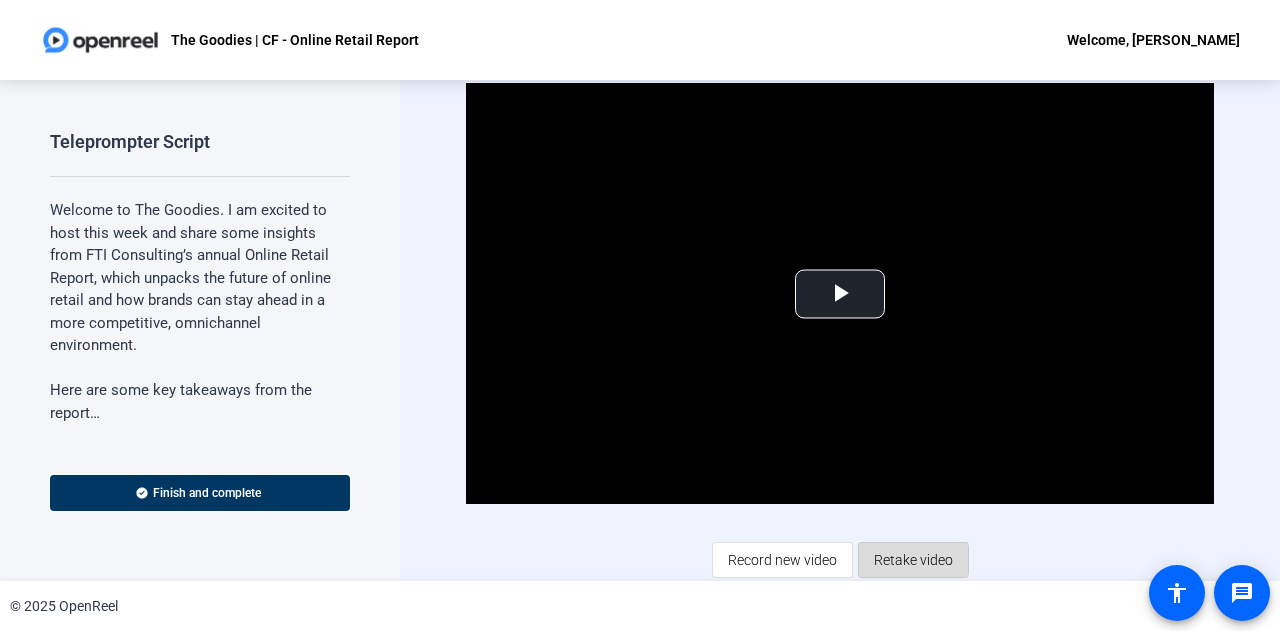 click on "Retake video" 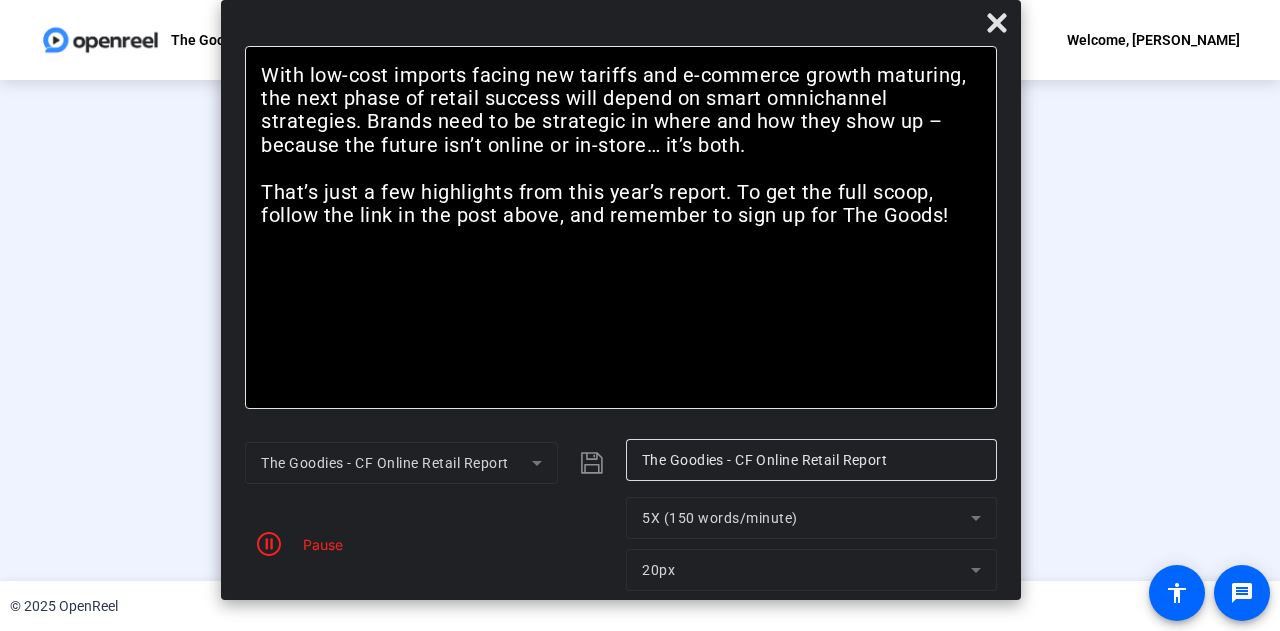 drag, startPoint x: 613, startPoint y: 19, endPoint x: 594, endPoint y: -55, distance: 76.40026 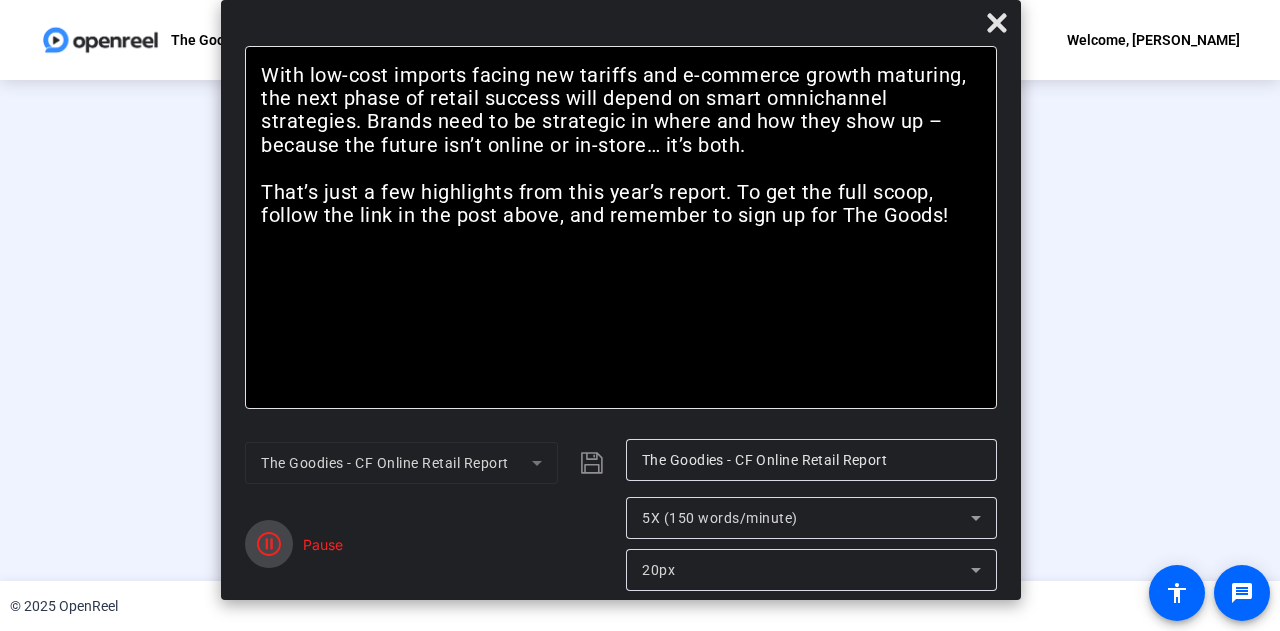 click 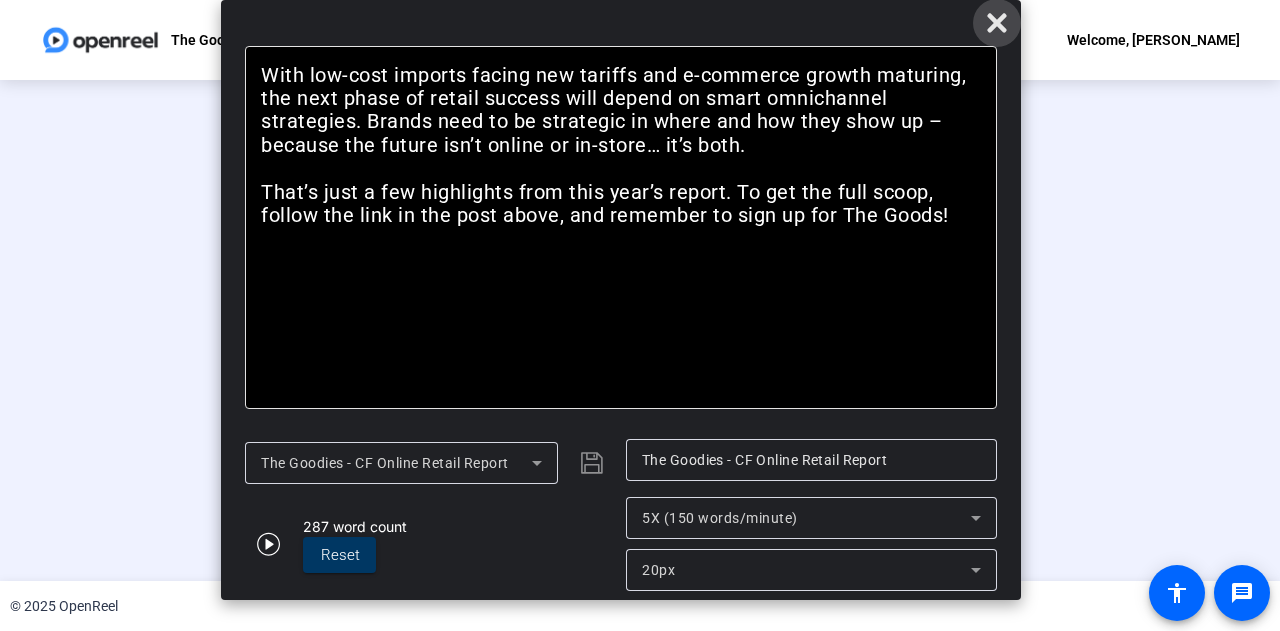 click 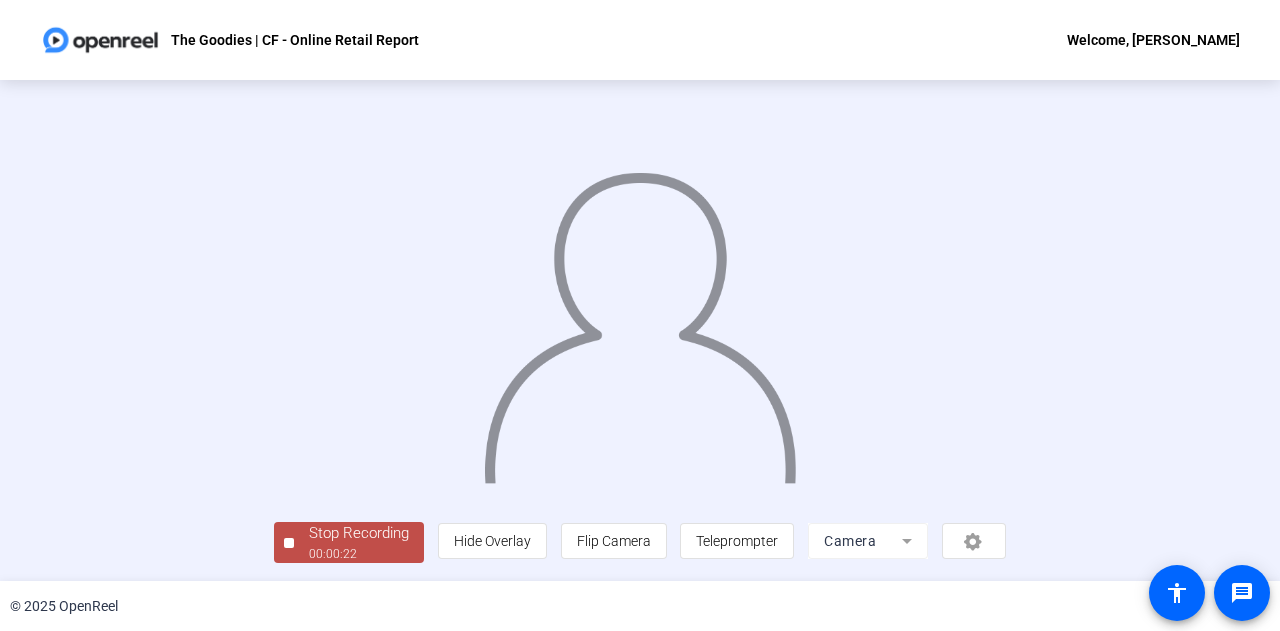 scroll, scrollTop: 98, scrollLeft: 0, axis: vertical 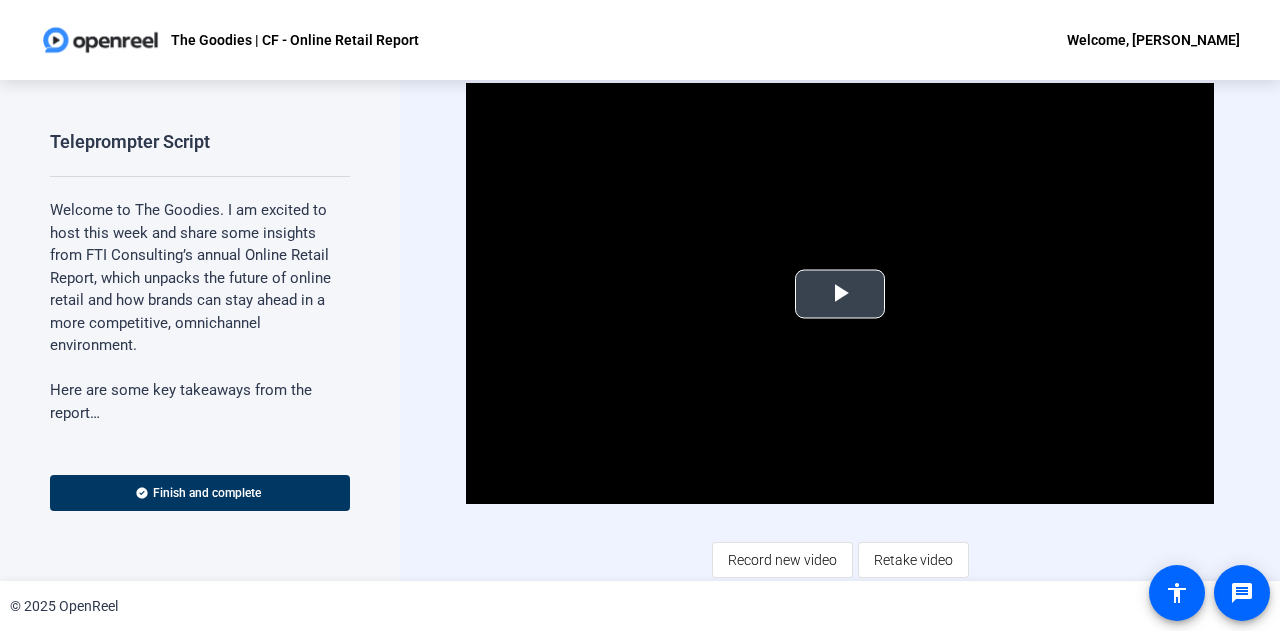 click at bounding box center [840, 294] 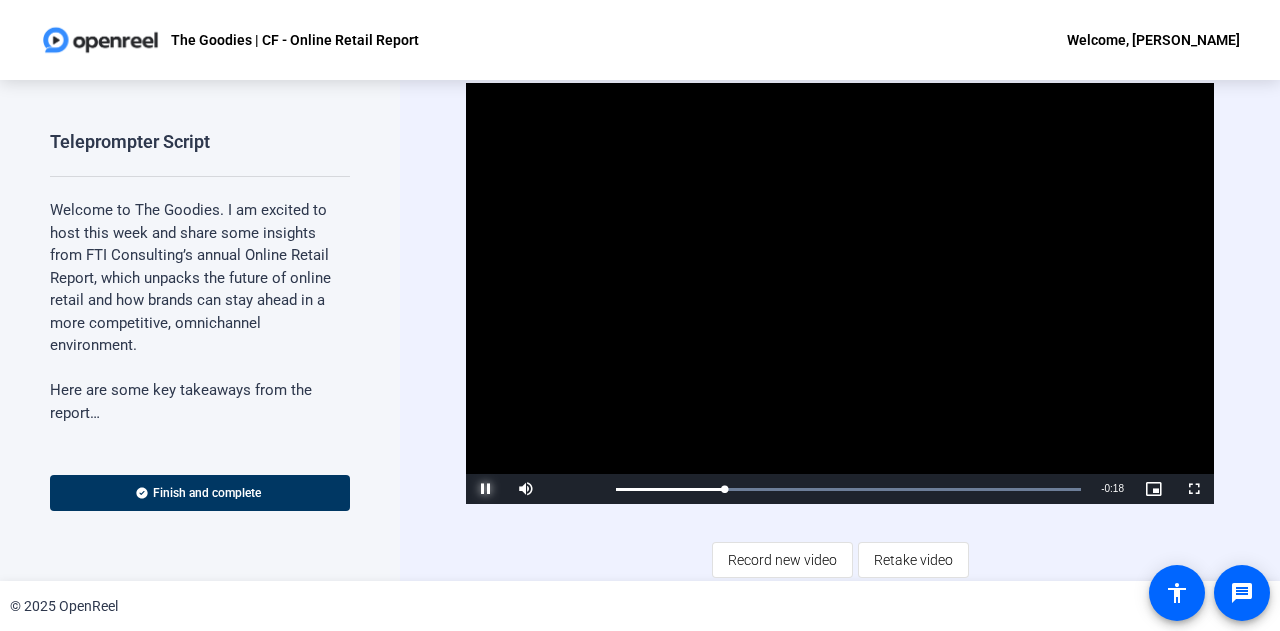 click at bounding box center [486, 489] 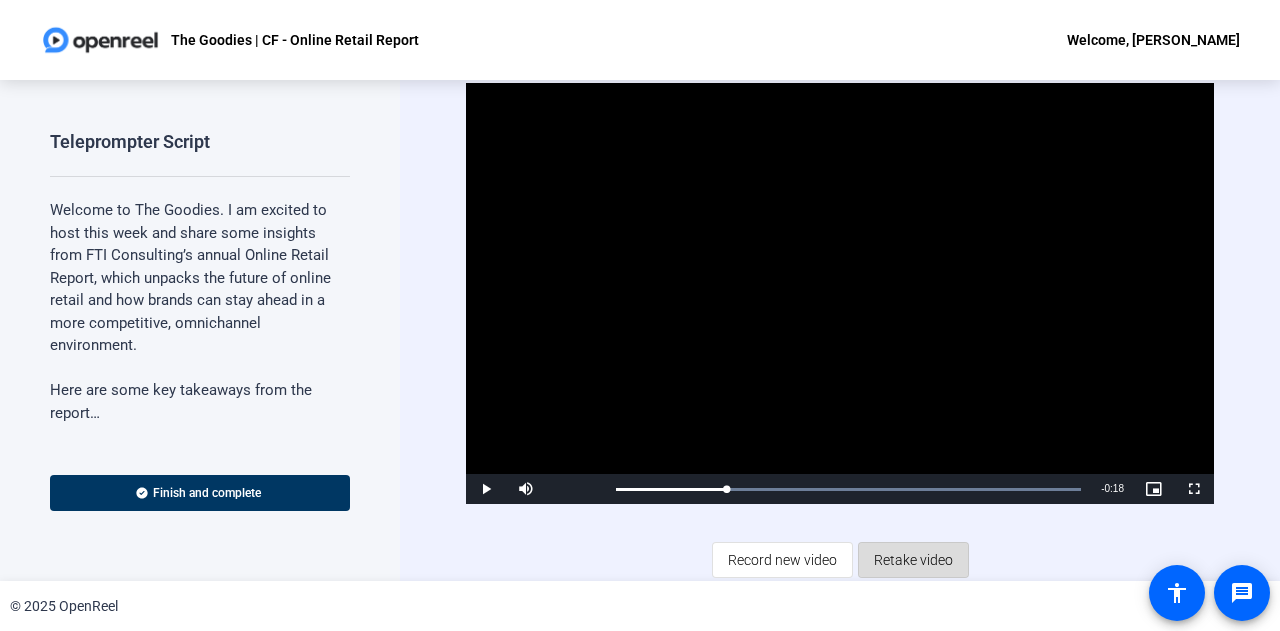 click on "Retake video" 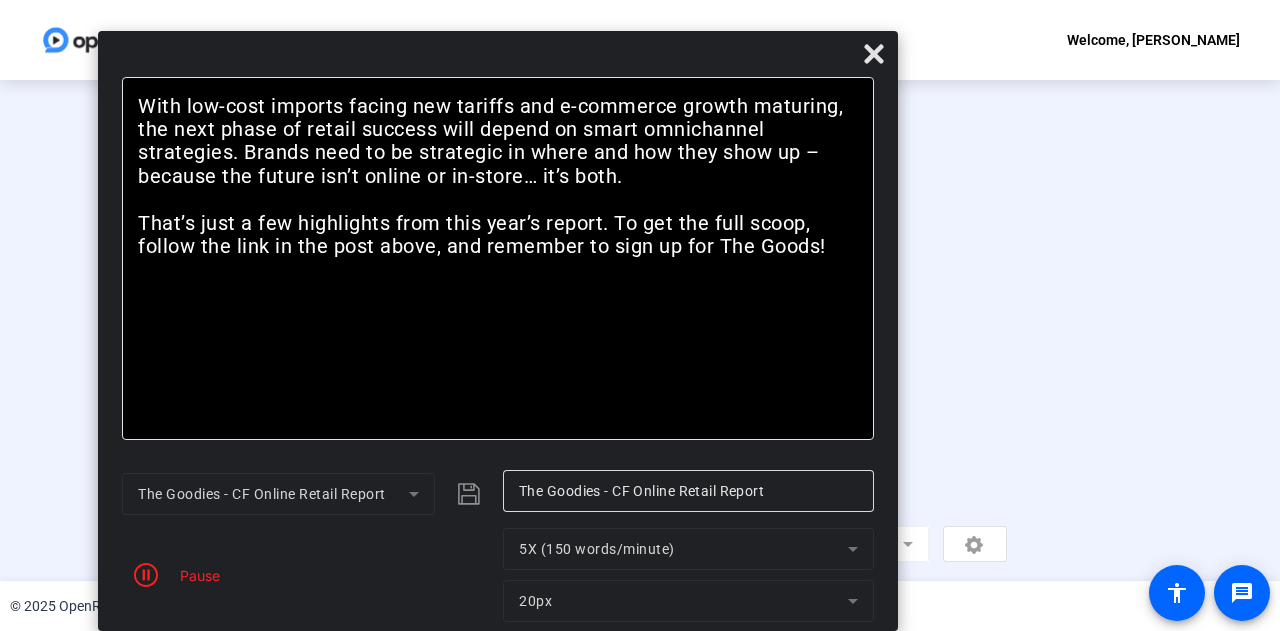 drag, startPoint x: 798, startPoint y: 27, endPoint x: 658, endPoint y: 91, distance: 153.93506 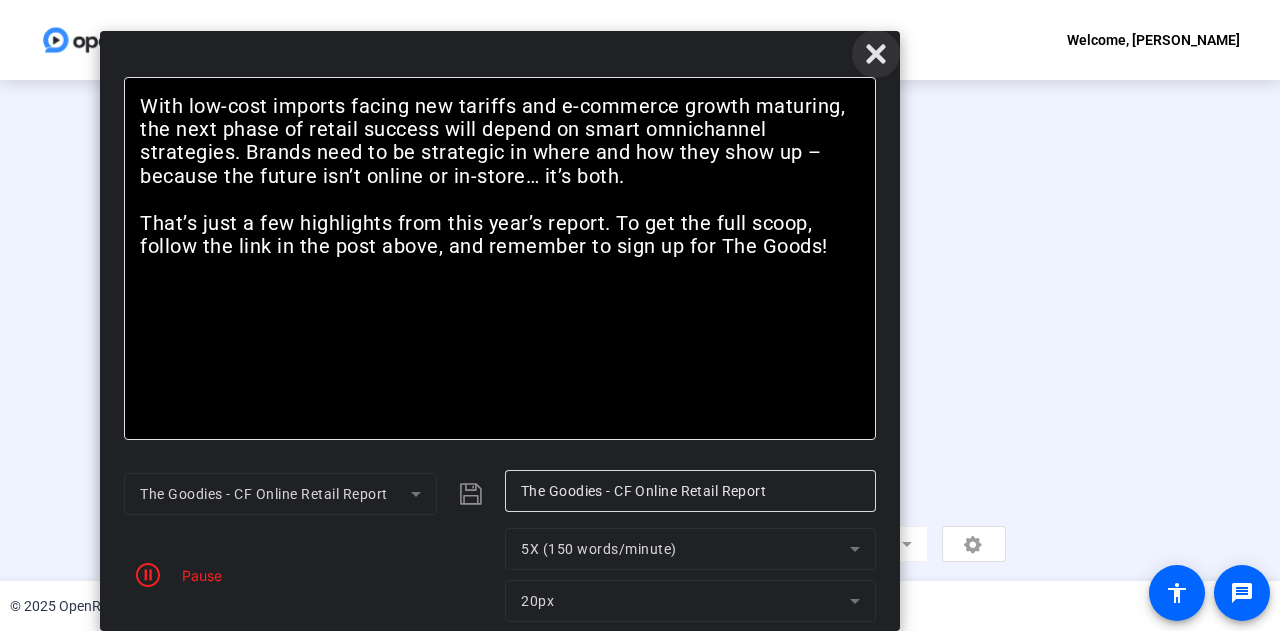 click 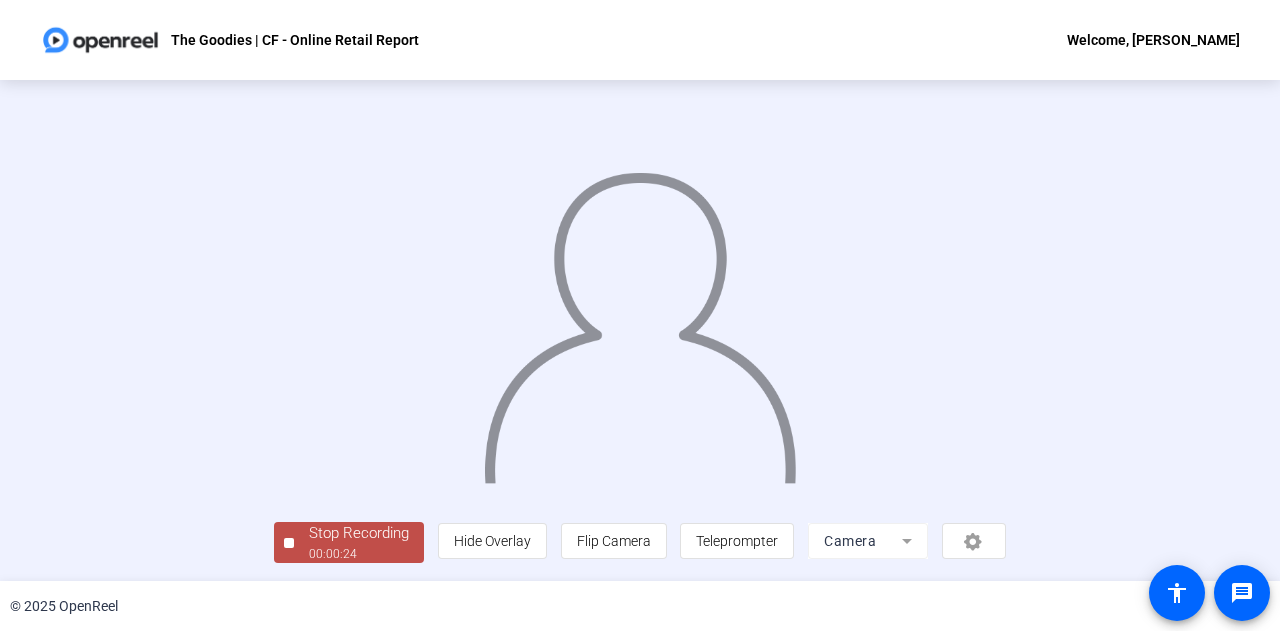 scroll, scrollTop: 100, scrollLeft: 0, axis: vertical 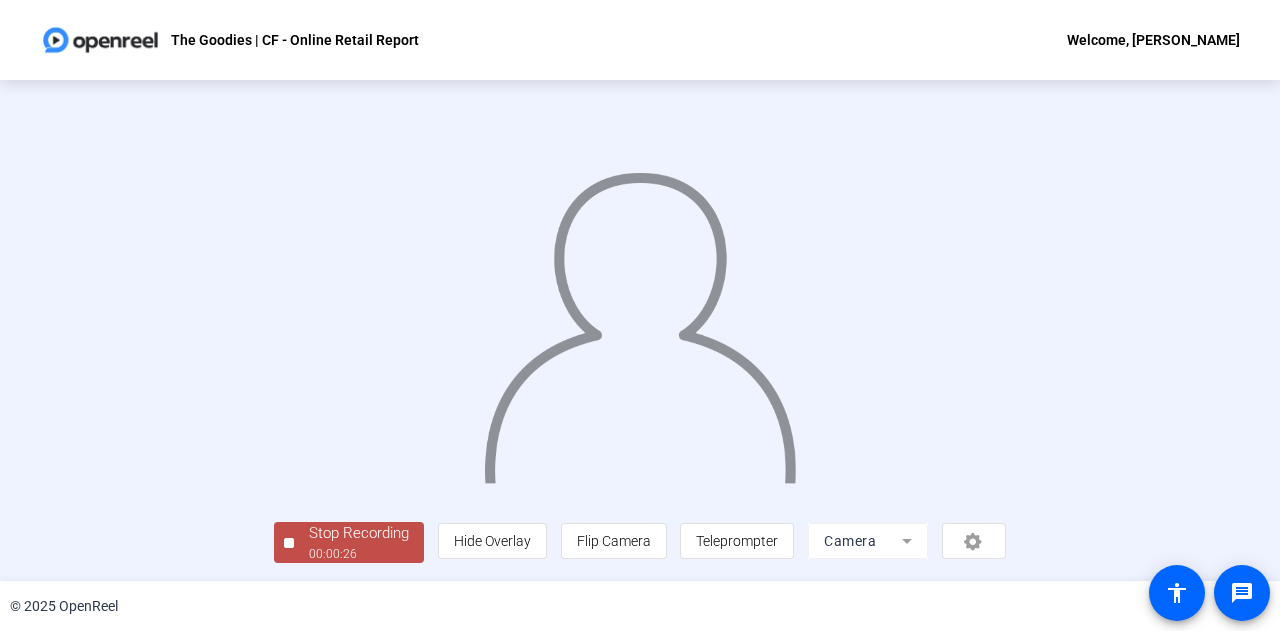click on "Stop Recording" 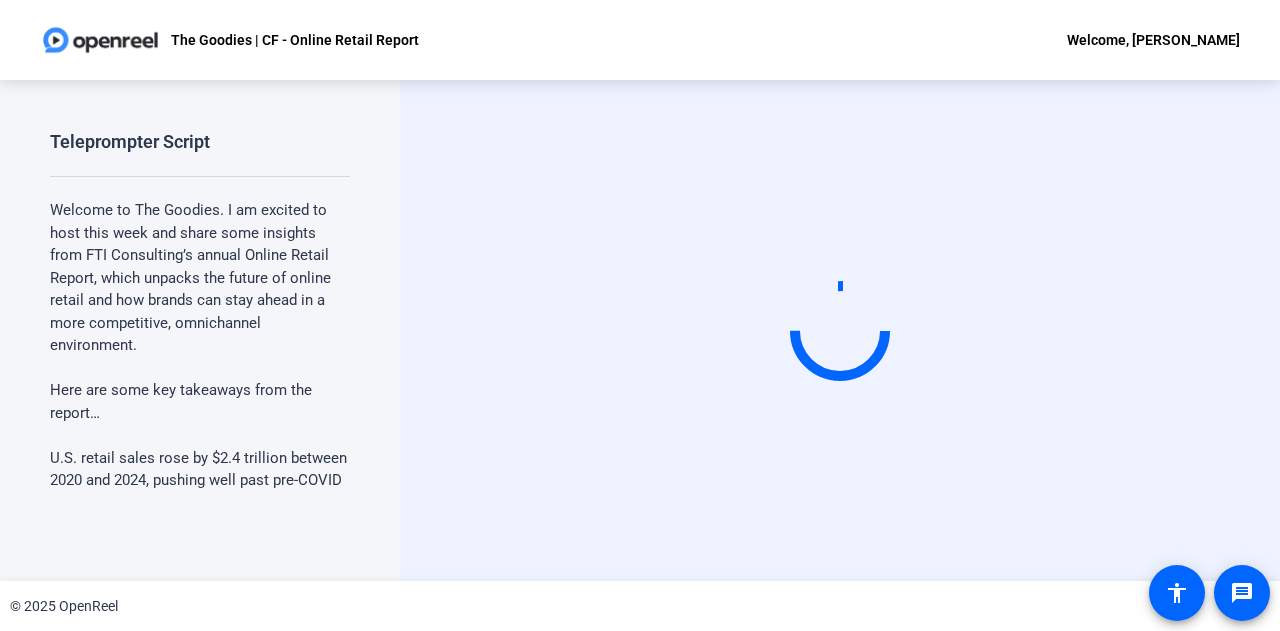 scroll, scrollTop: 0, scrollLeft: 0, axis: both 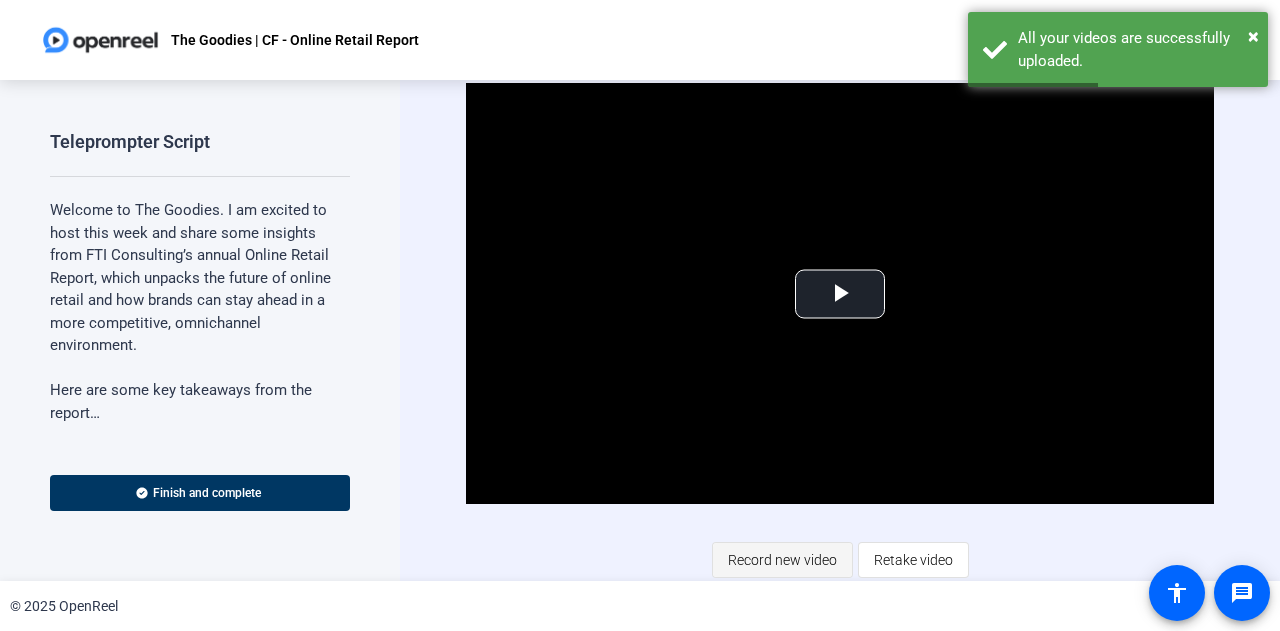 click on "Record new video" 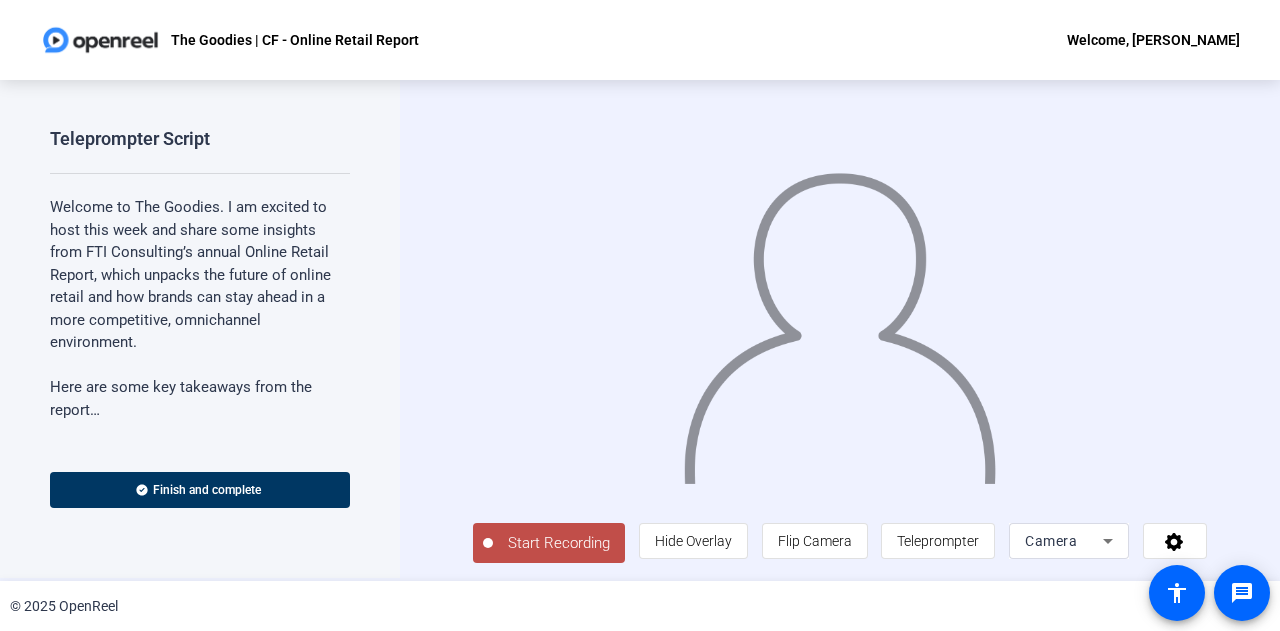 scroll, scrollTop: 4, scrollLeft: 0, axis: vertical 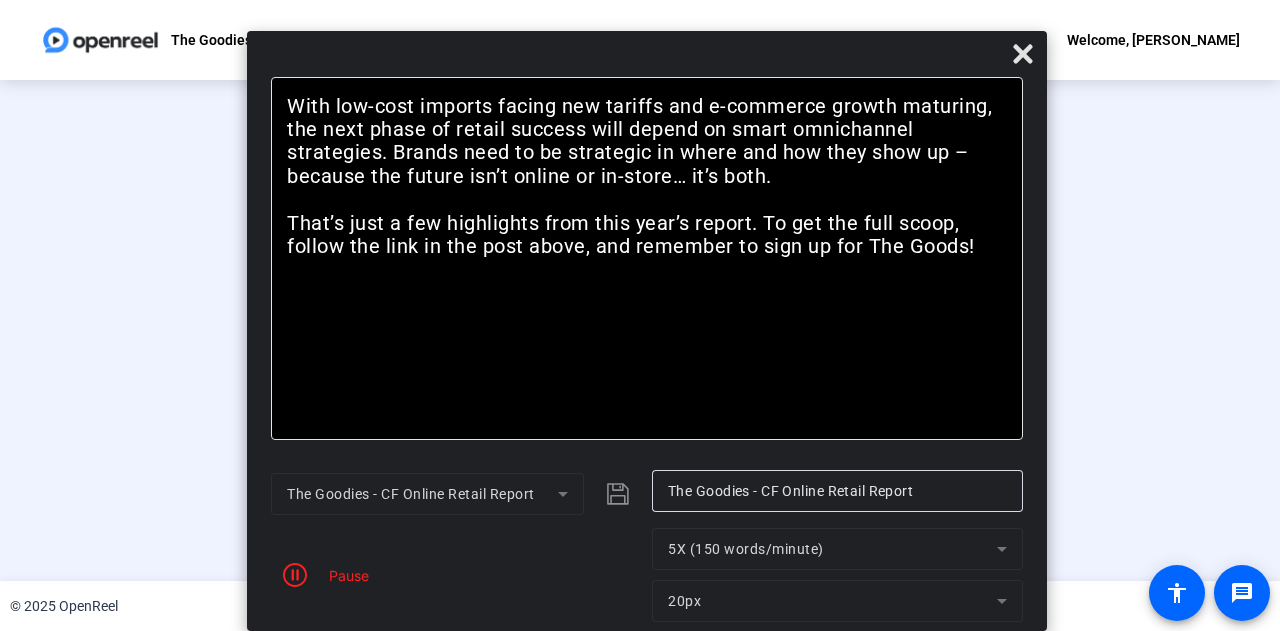 drag, startPoint x: 738, startPoint y: 17, endPoint x: 747, endPoint y: 209, distance: 192.21082 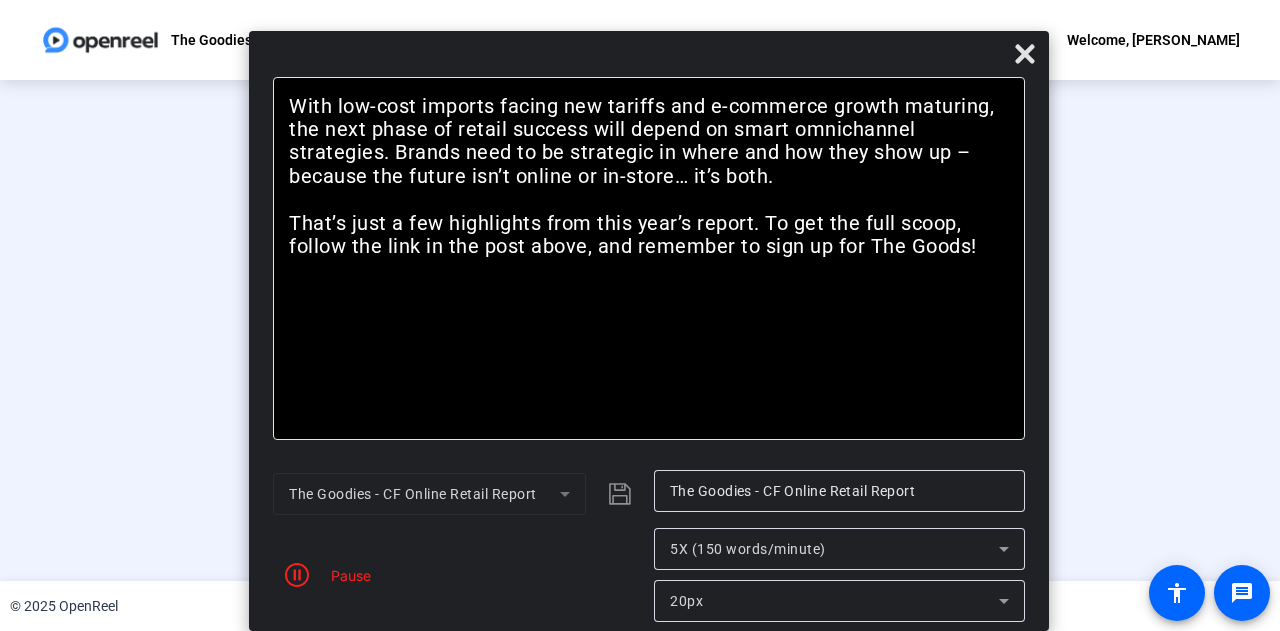 click on "Pause" 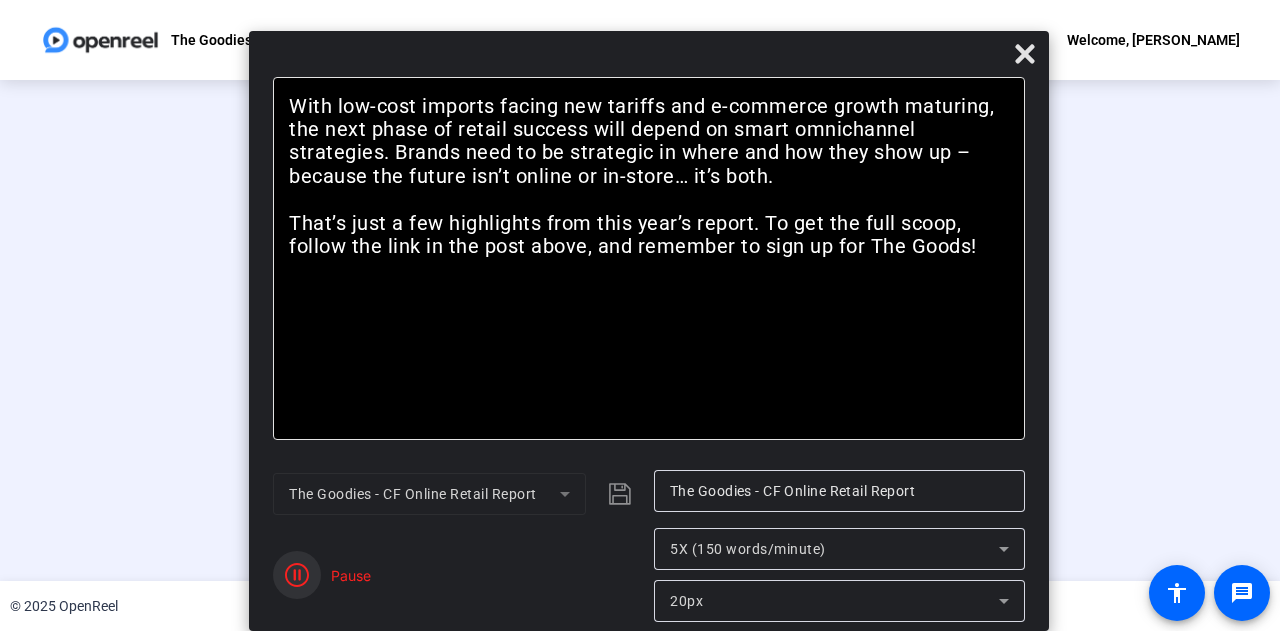 click 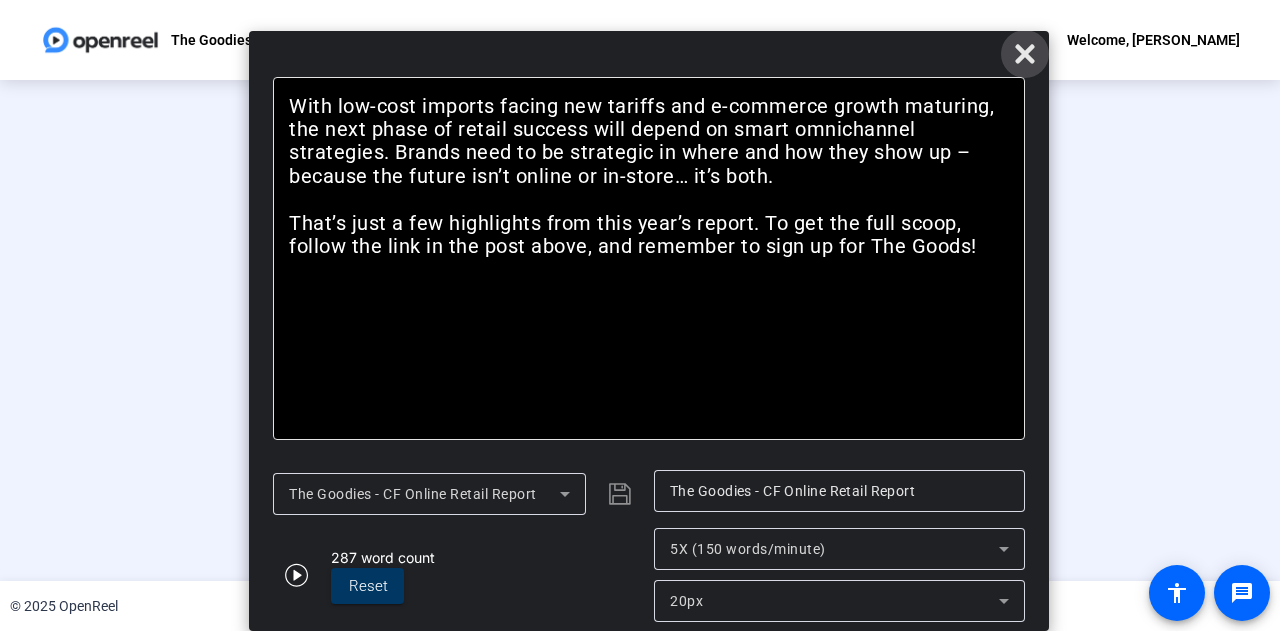 click 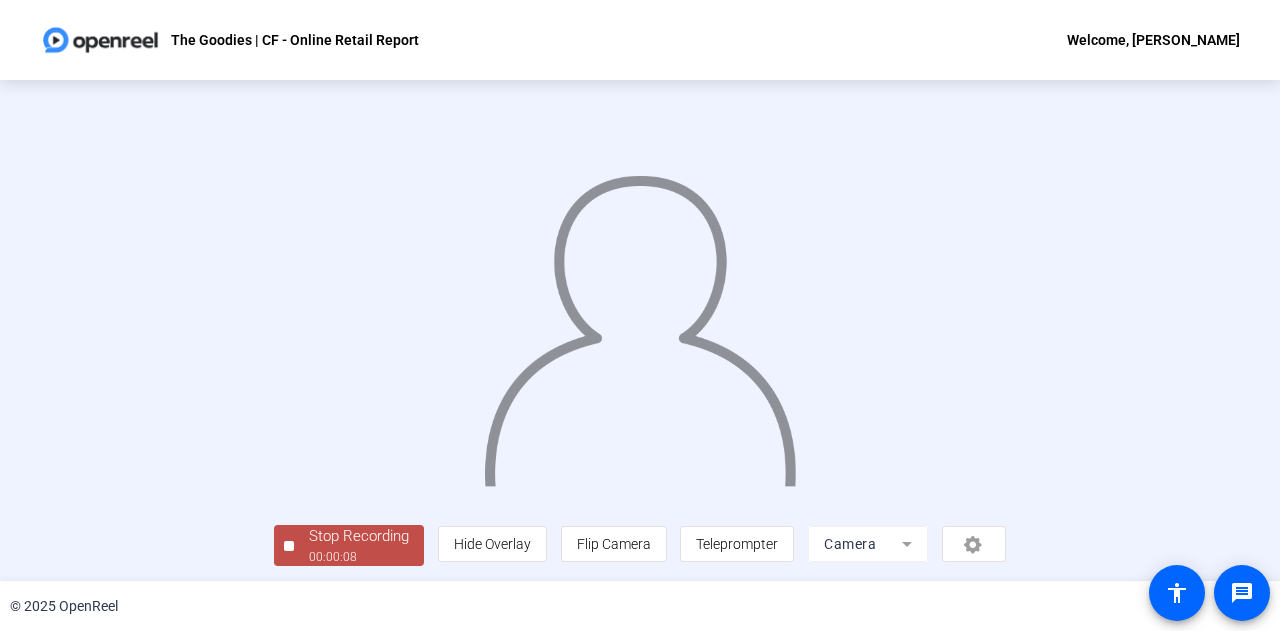 scroll, scrollTop: 100, scrollLeft: 0, axis: vertical 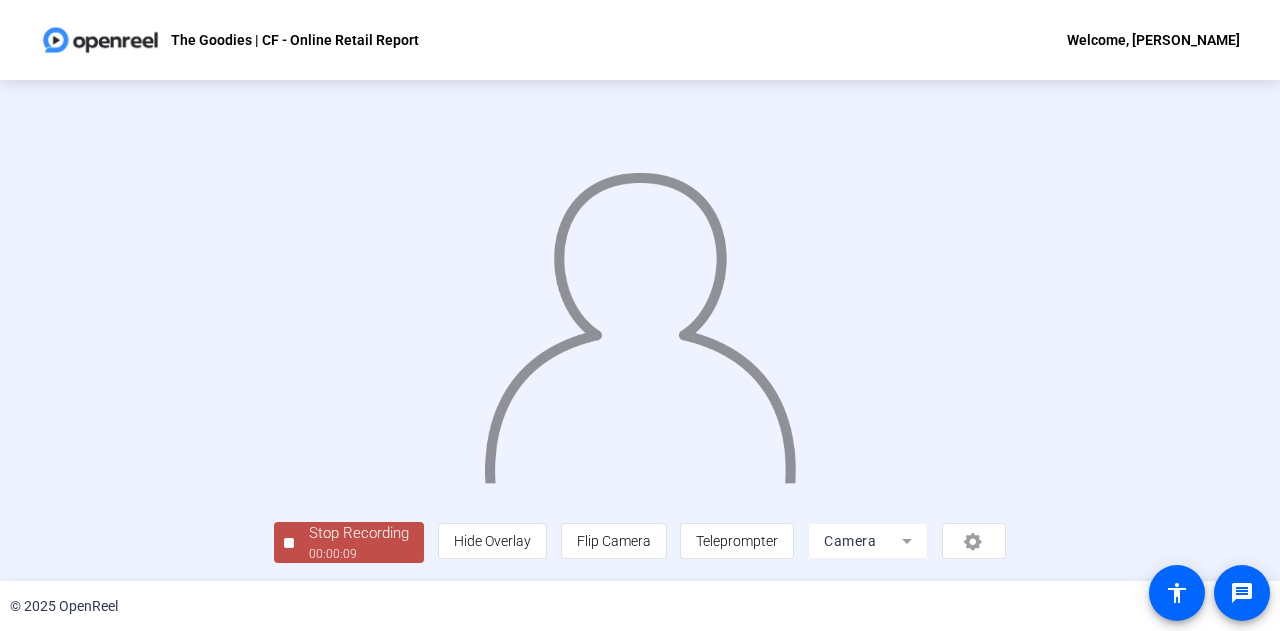 click on "Stop Recording" 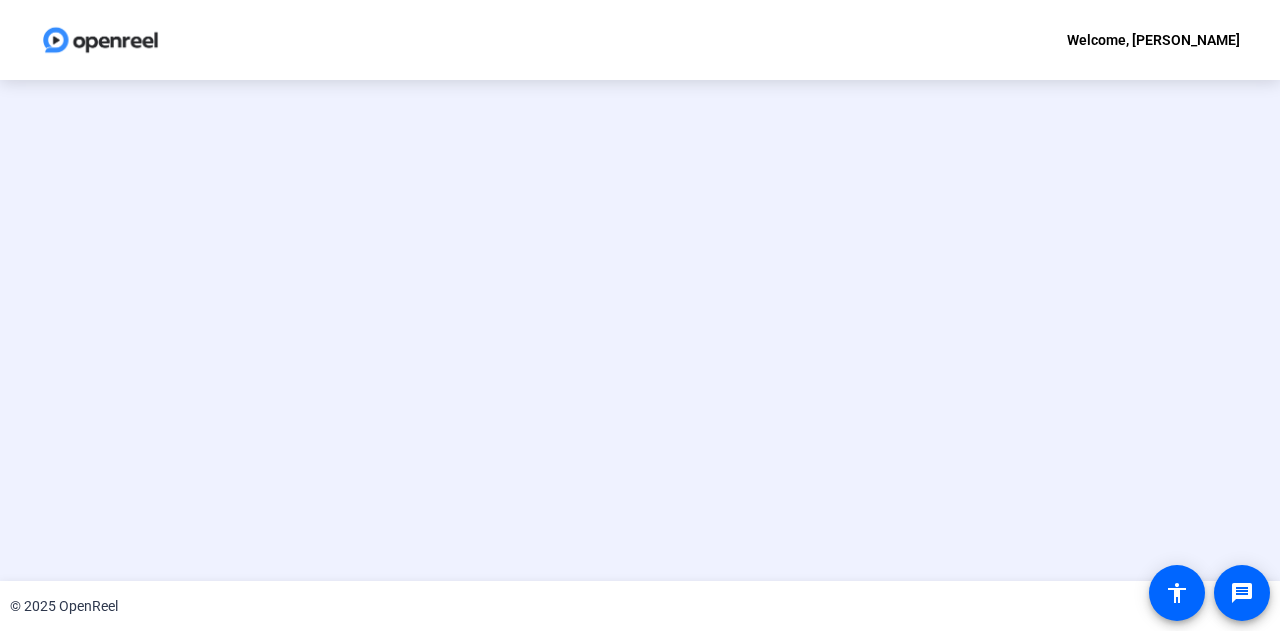 scroll, scrollTop: 0, scrollLeft: 0, axis: both 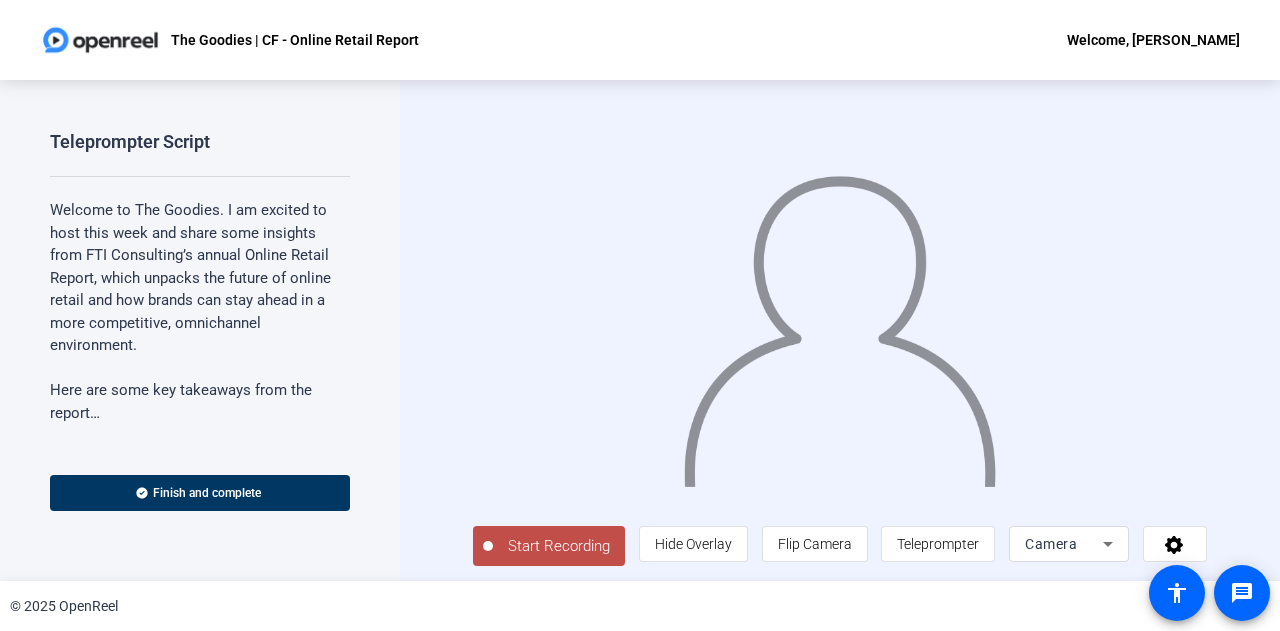 click on "Start Recording" 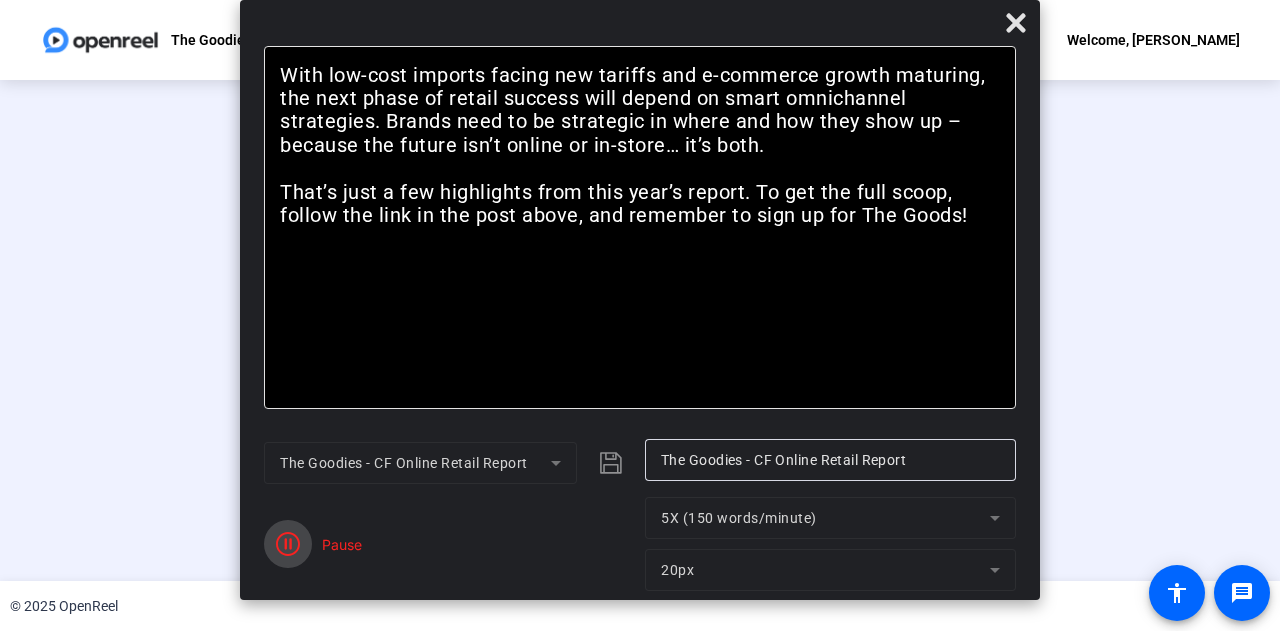 click 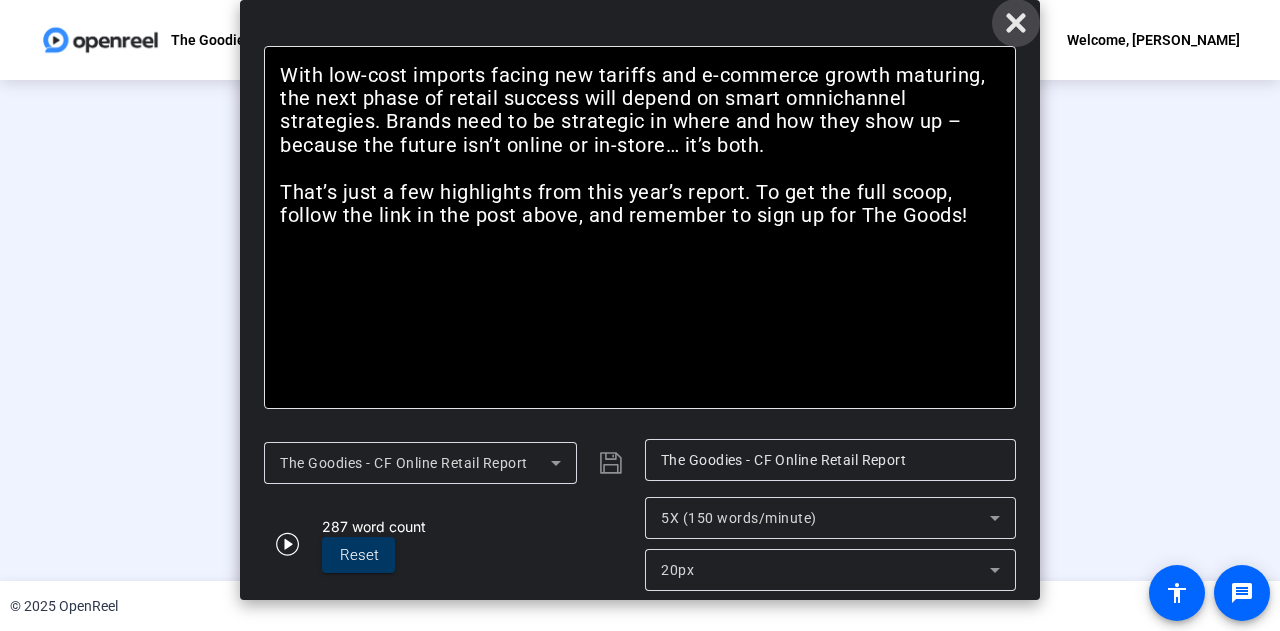 click 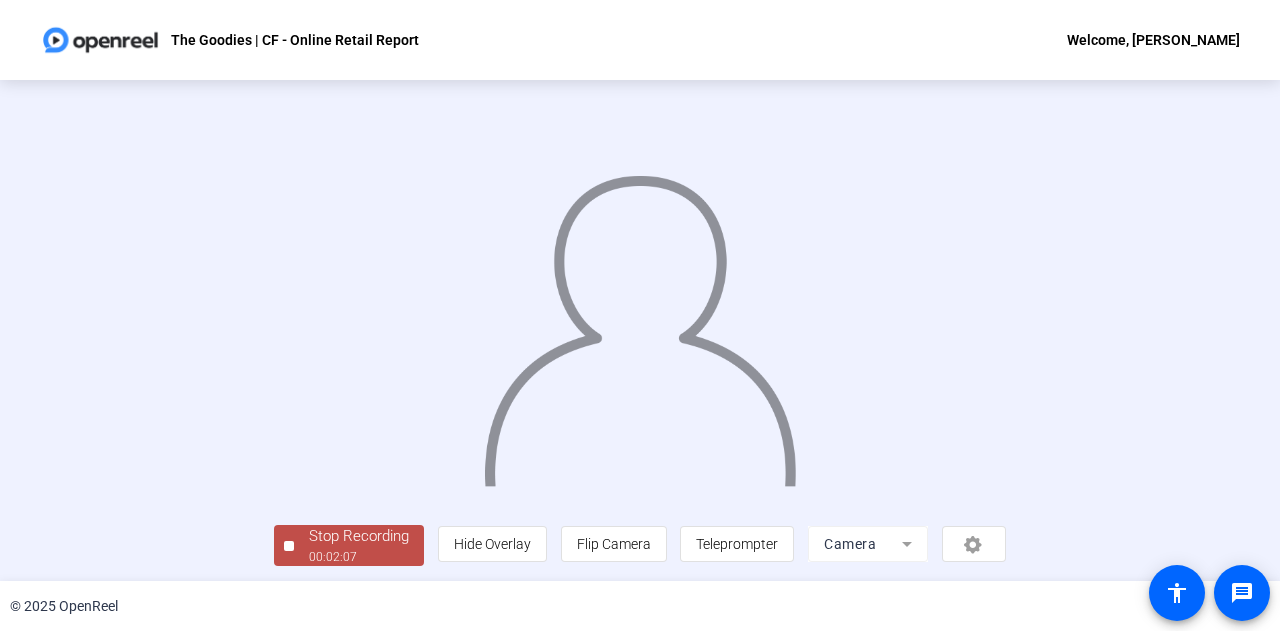 scroll, scrollTop: 100, scrollLeft: 0, axis: vertical 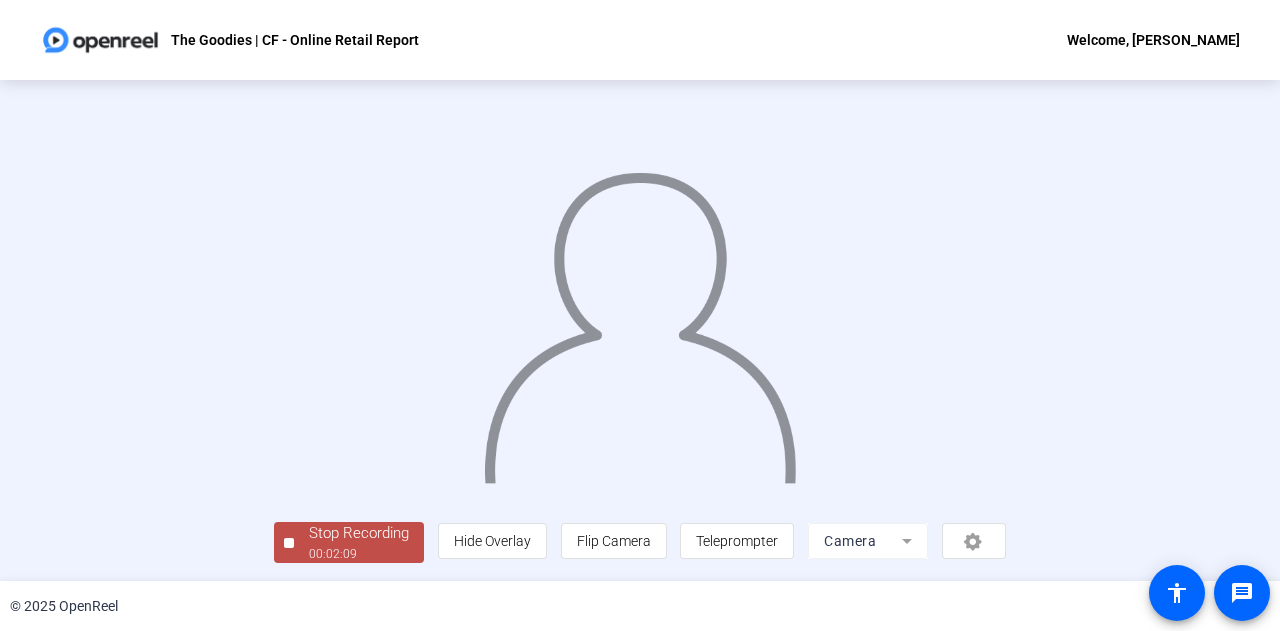 click on "Stop Recording" 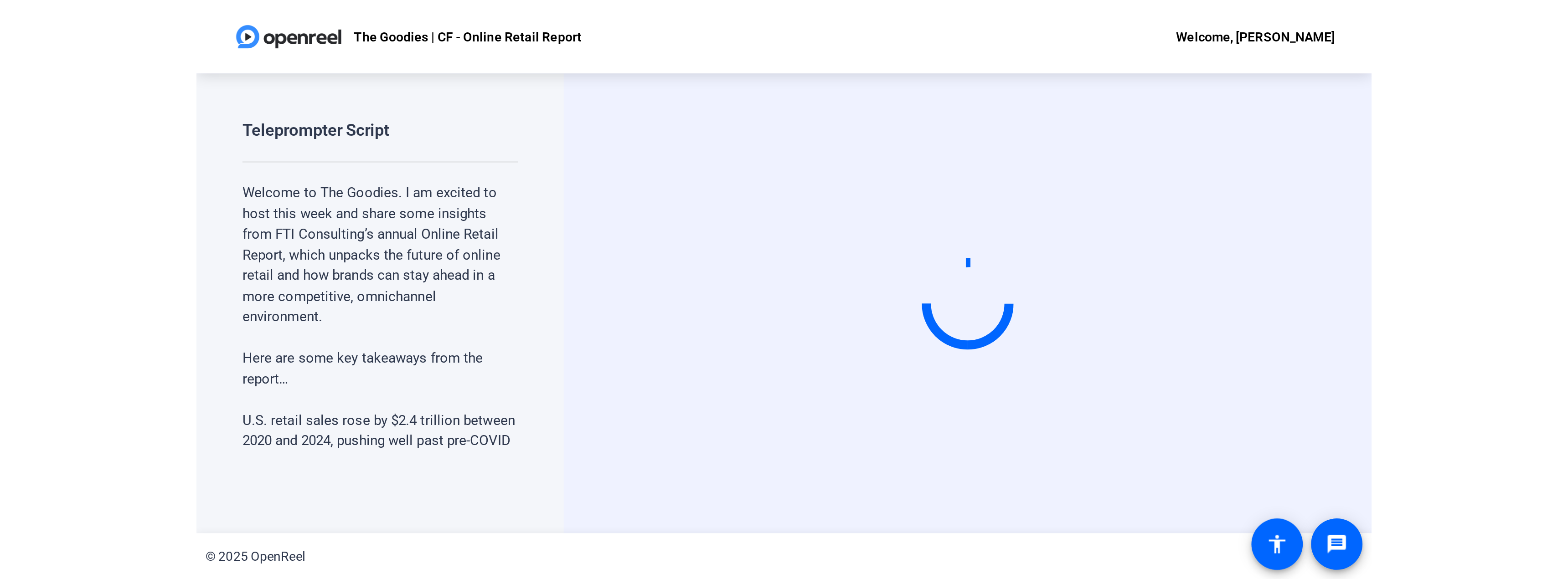 scroll, scrollTop: 0, scrollLeft: 0, axis: both 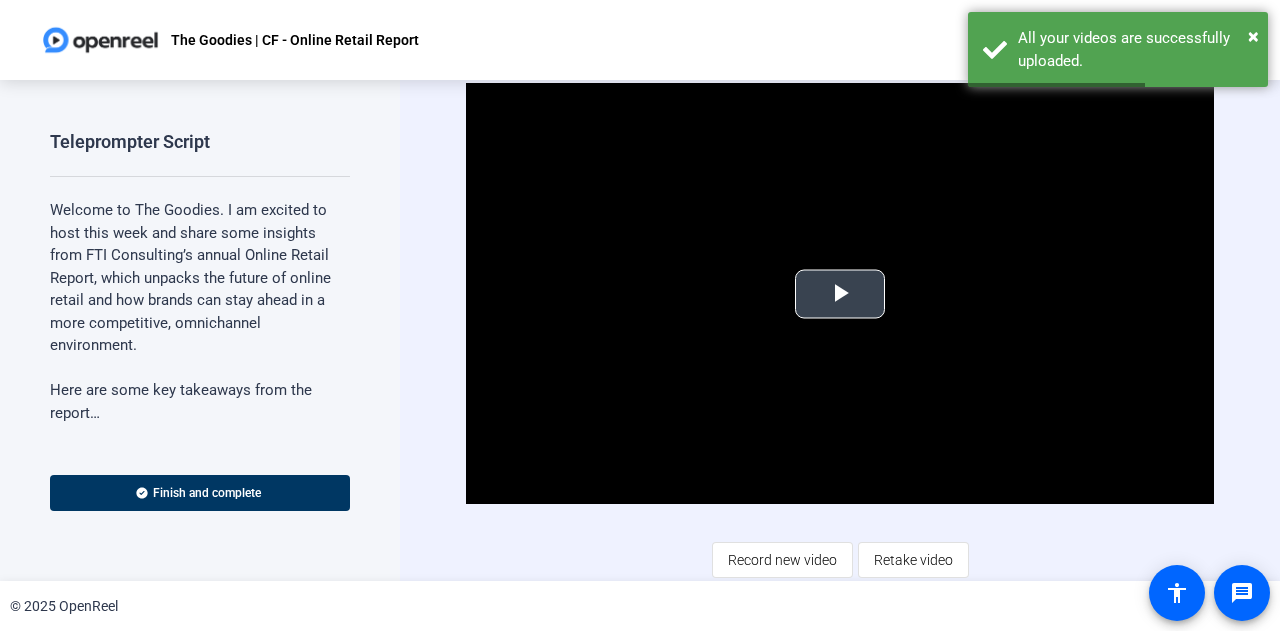 click at bounding box center (840, 294) 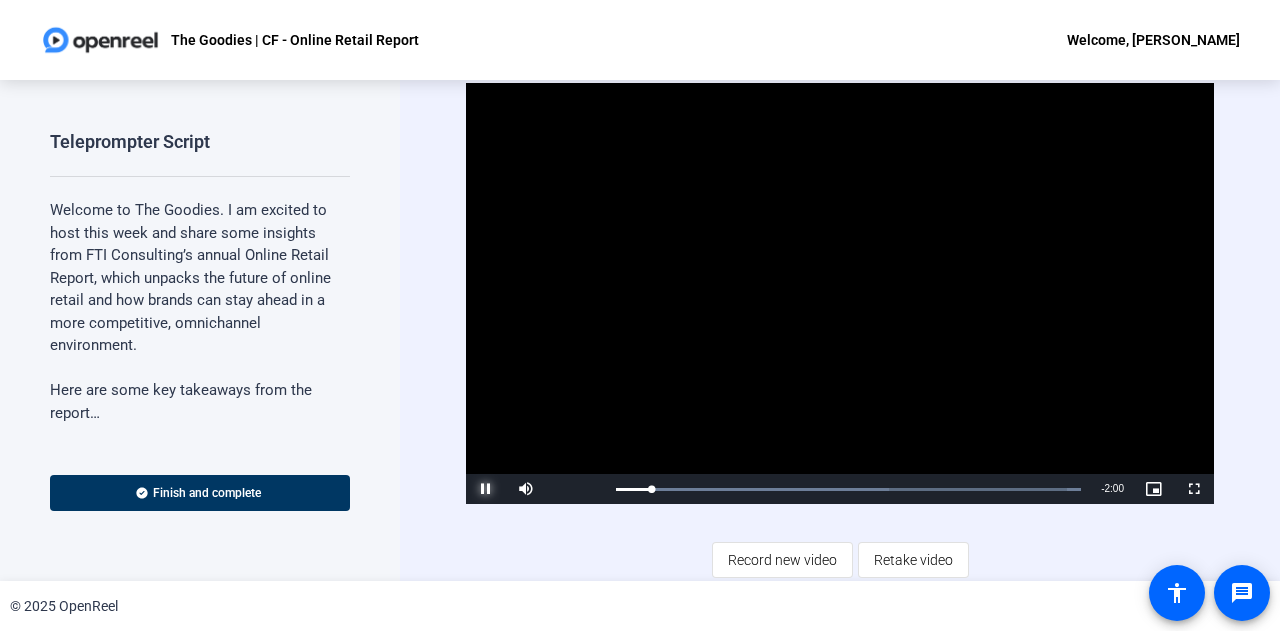 click at bounding box center [486, 489] 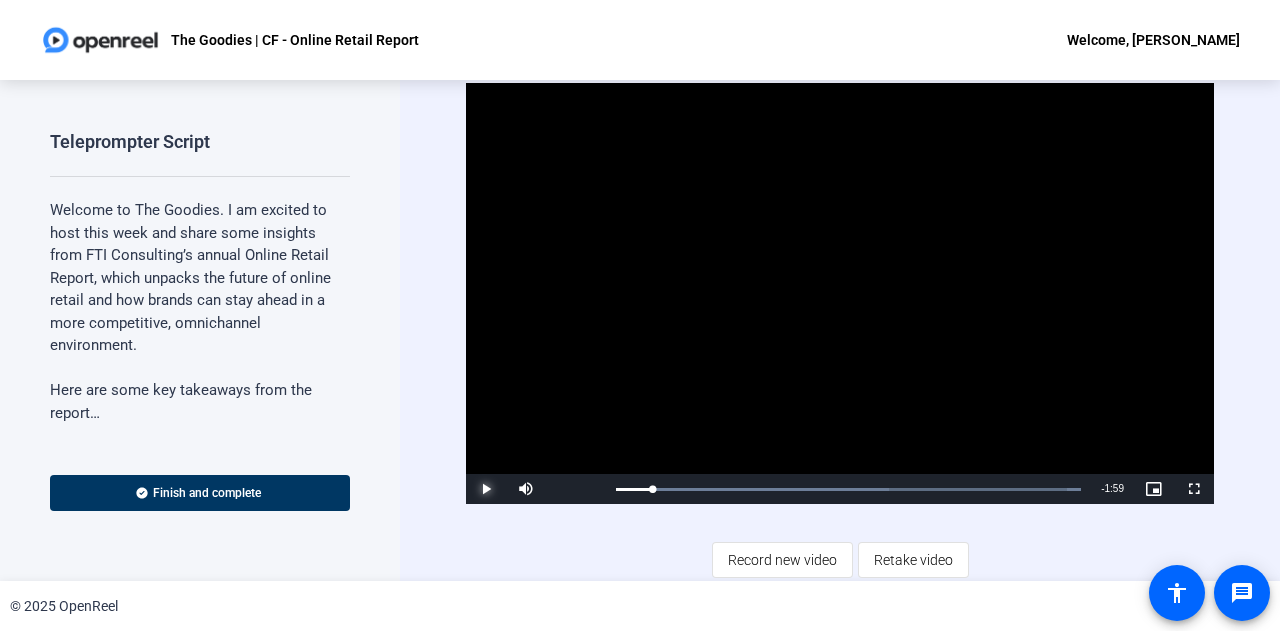 drag, startPoint x: 492, startPoint y: 481, endPoint x: 481, endPoint y: 489, distance: 13.601471 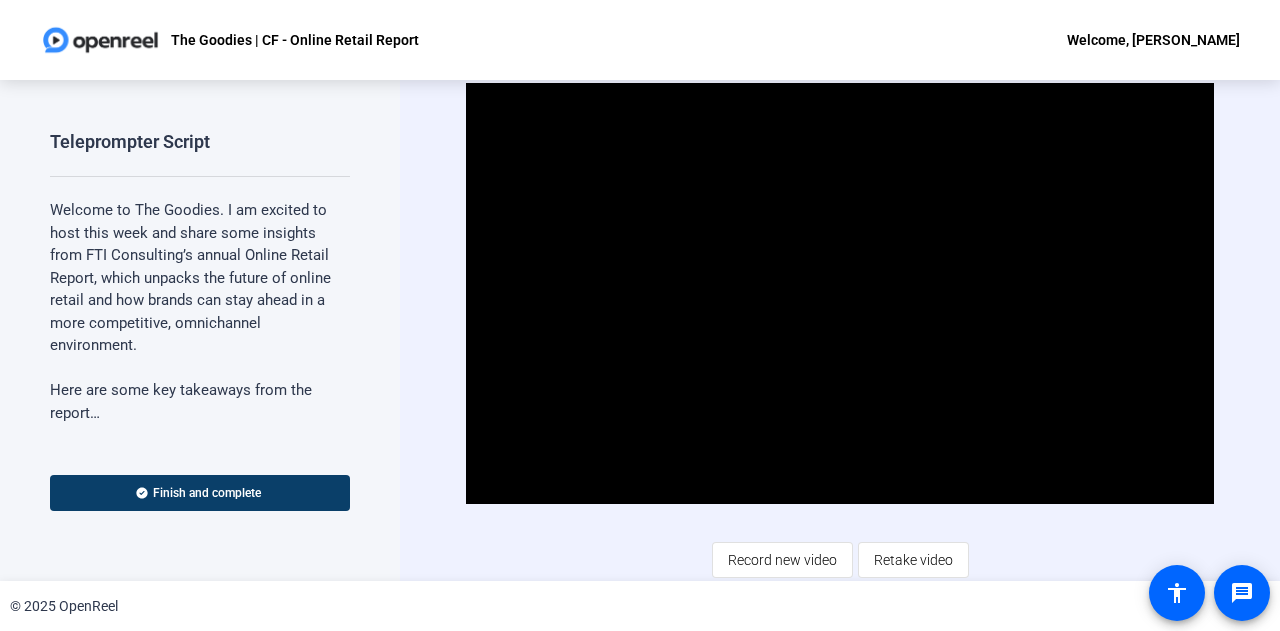 click on "Finish and complete" 